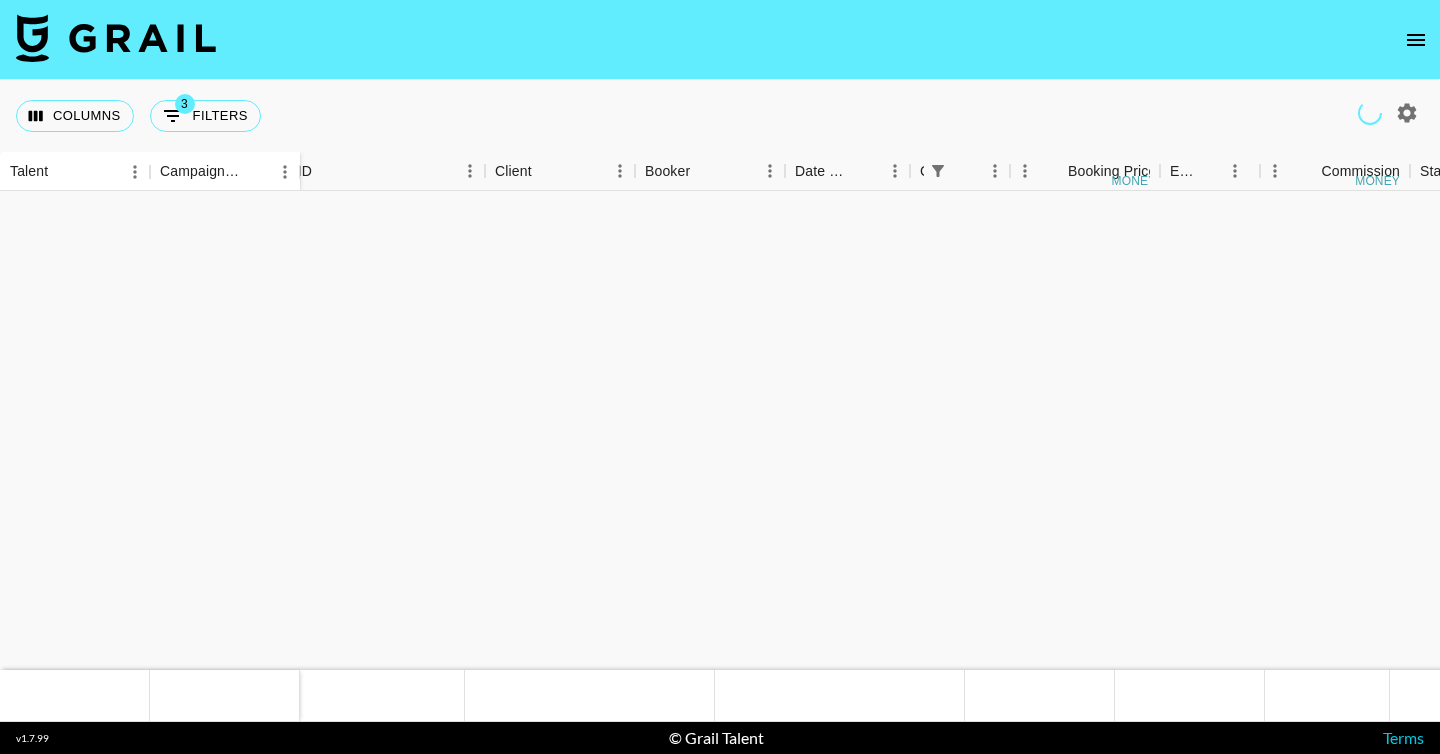 scroll, scrollTop: 0, scrollLeft: 0, axis: both 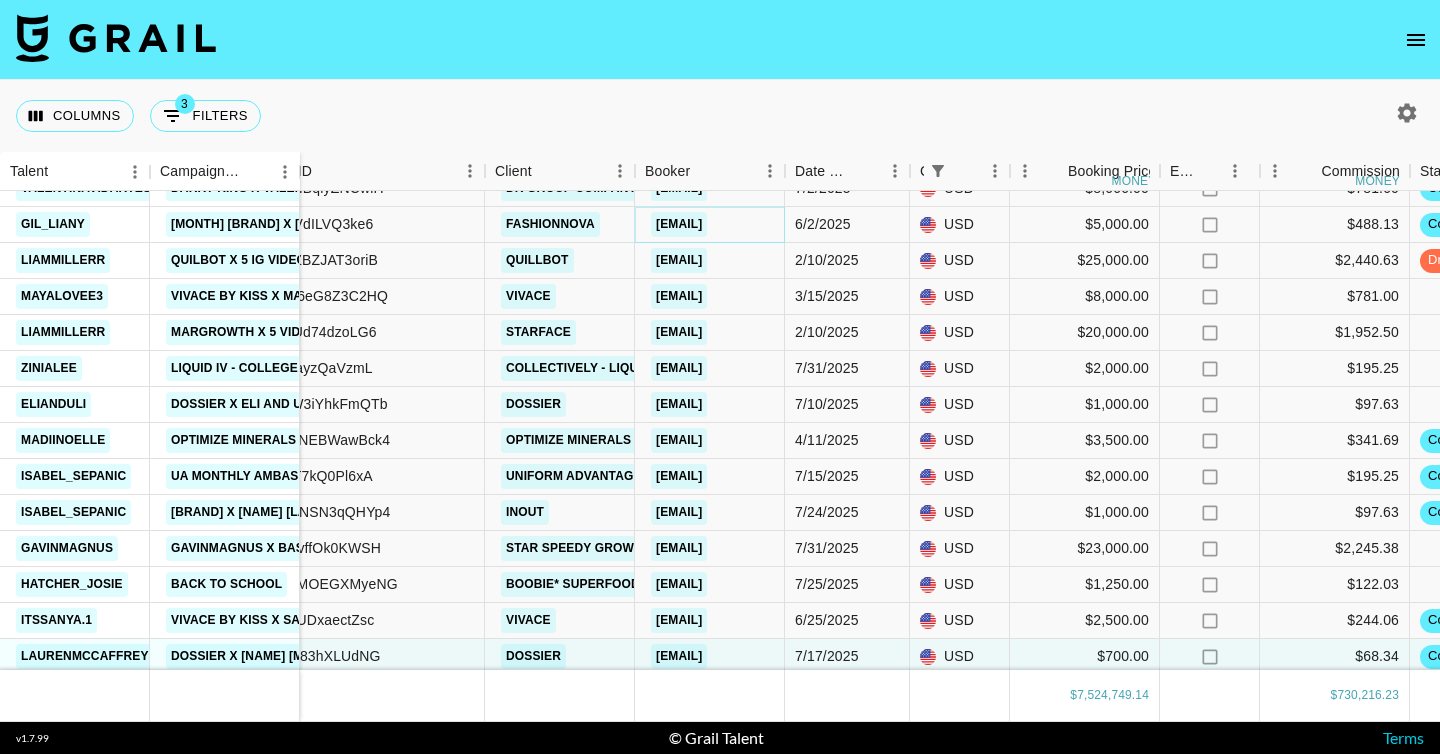 click on "e@fashionnova.com" at bounding box center (679, 224) 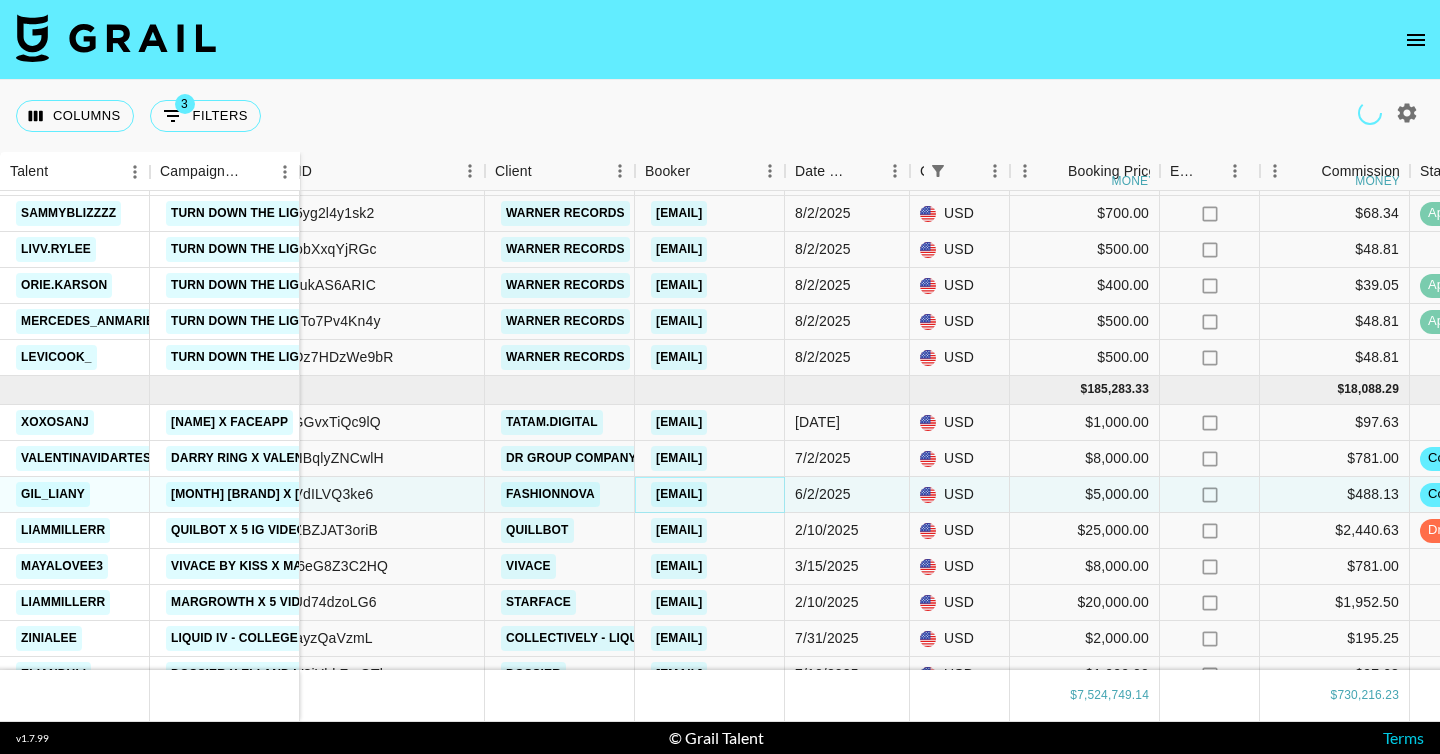 scroll, scrollTop: 188530, scrollLeft: 480, axis: both 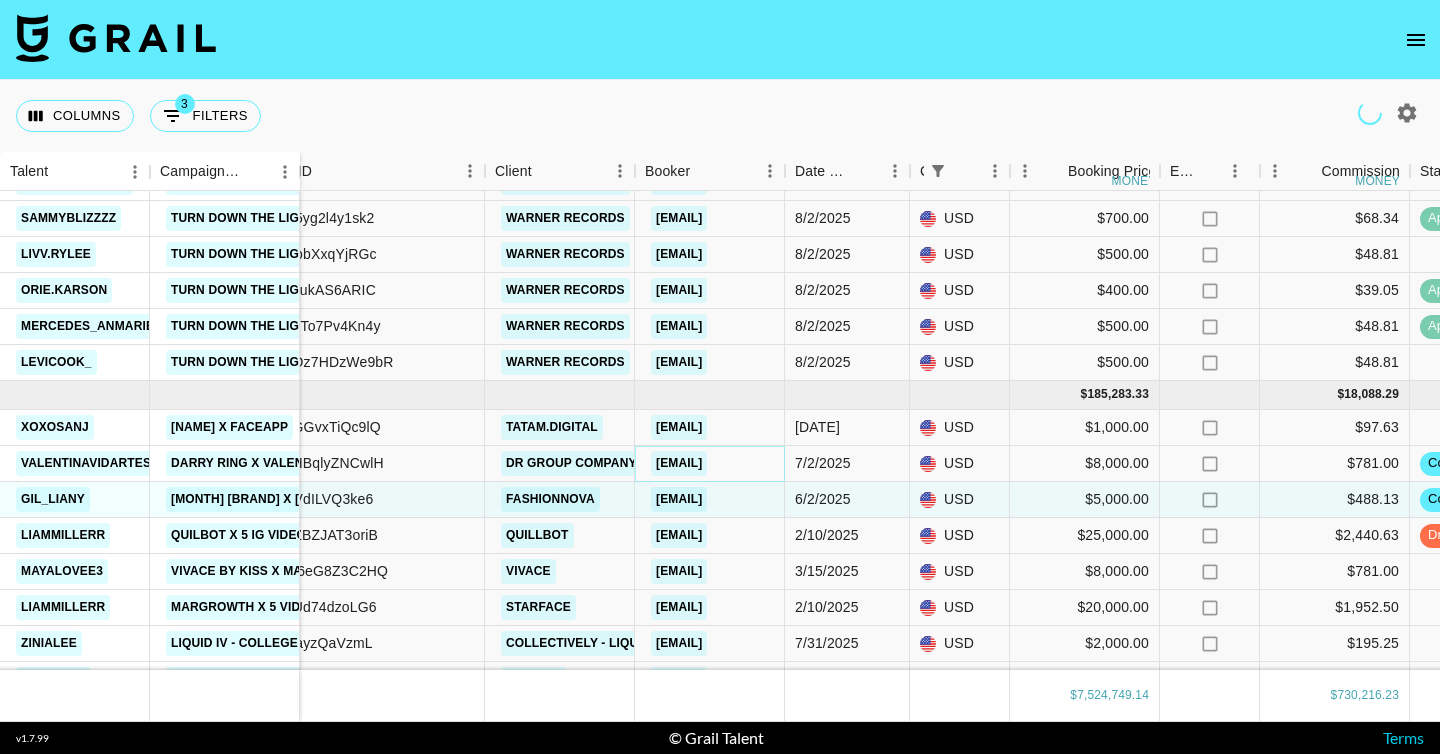 click on "chenyoudan@darryring.com" at bounding box center (679, 463) 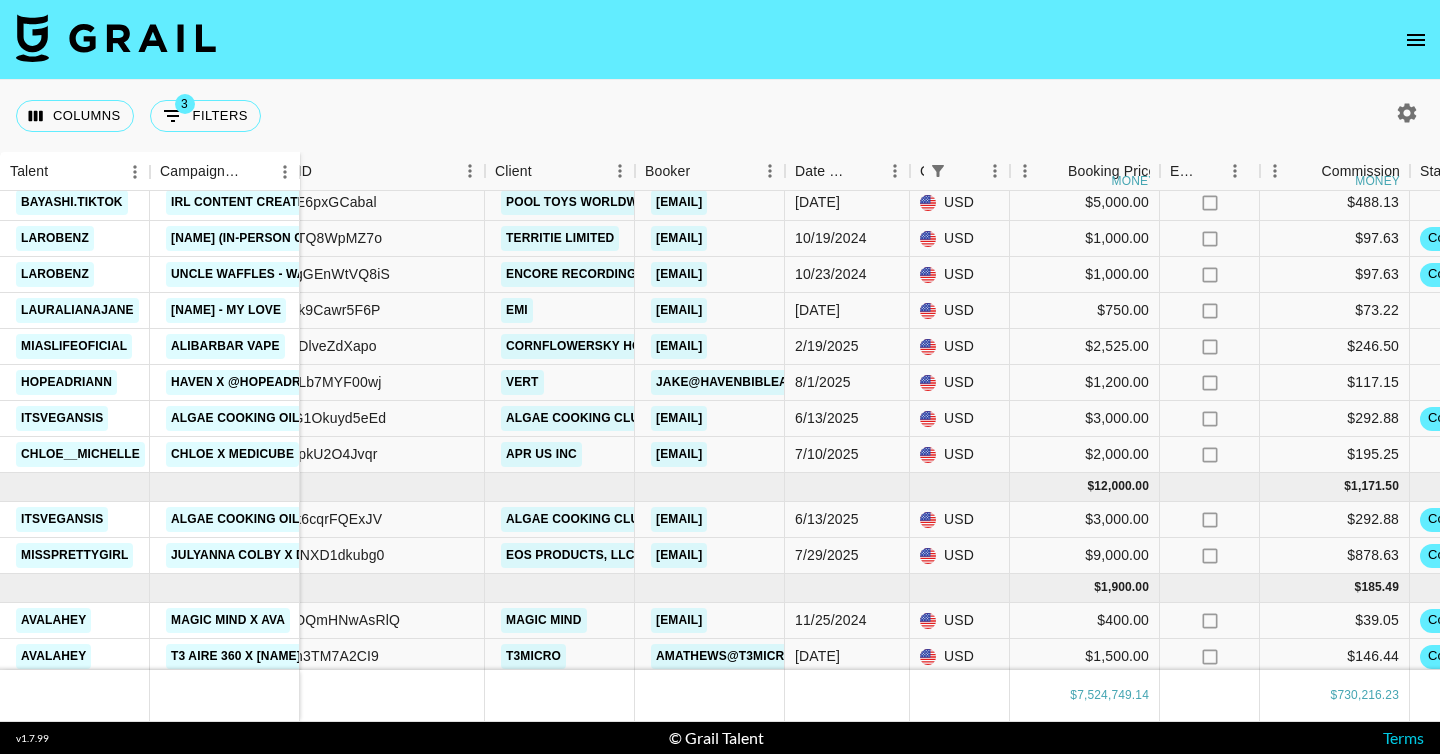 scroll, scrollTop: 191375, scrollLeft: 480, axis: both 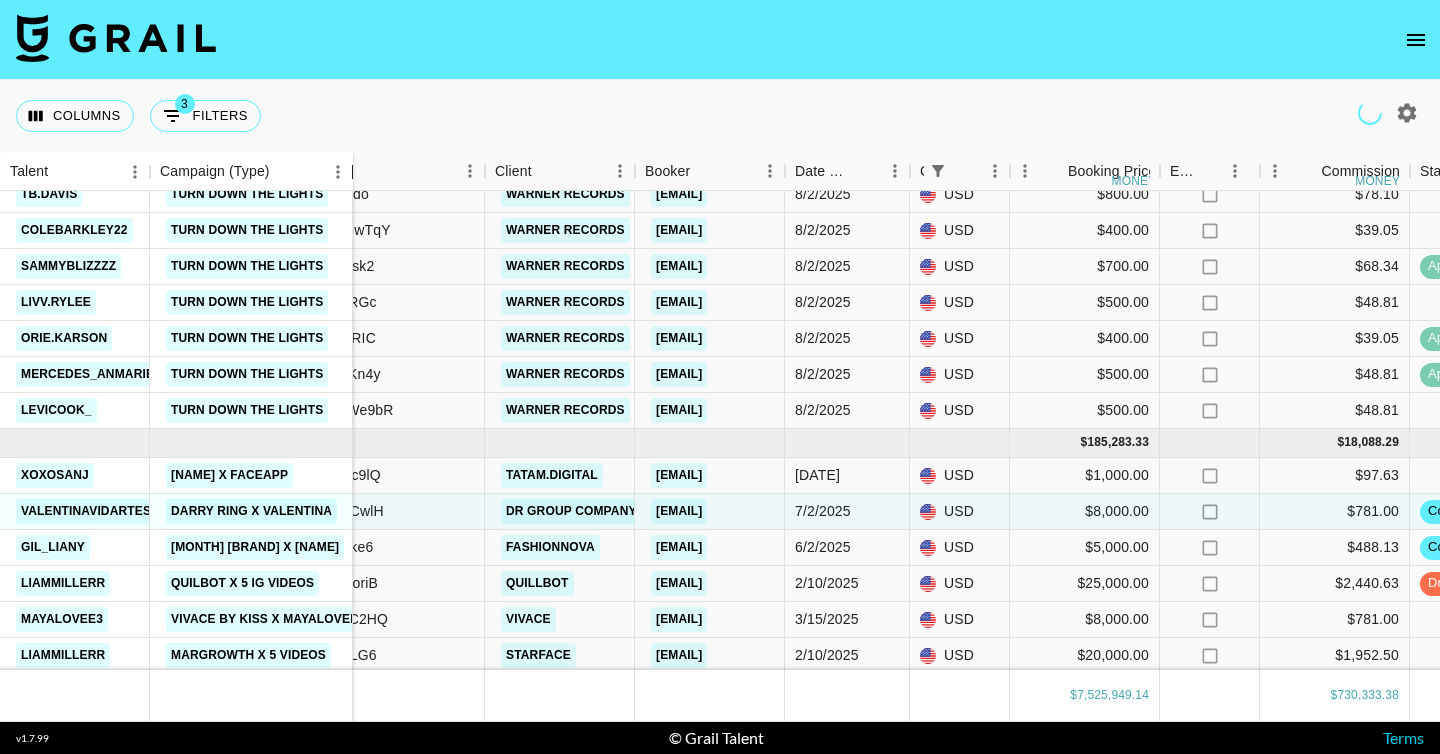 drag, startPoint x: 298, startPoint y: 170, endPoint x: 353, endPoint y: 164, distance: 55.326305 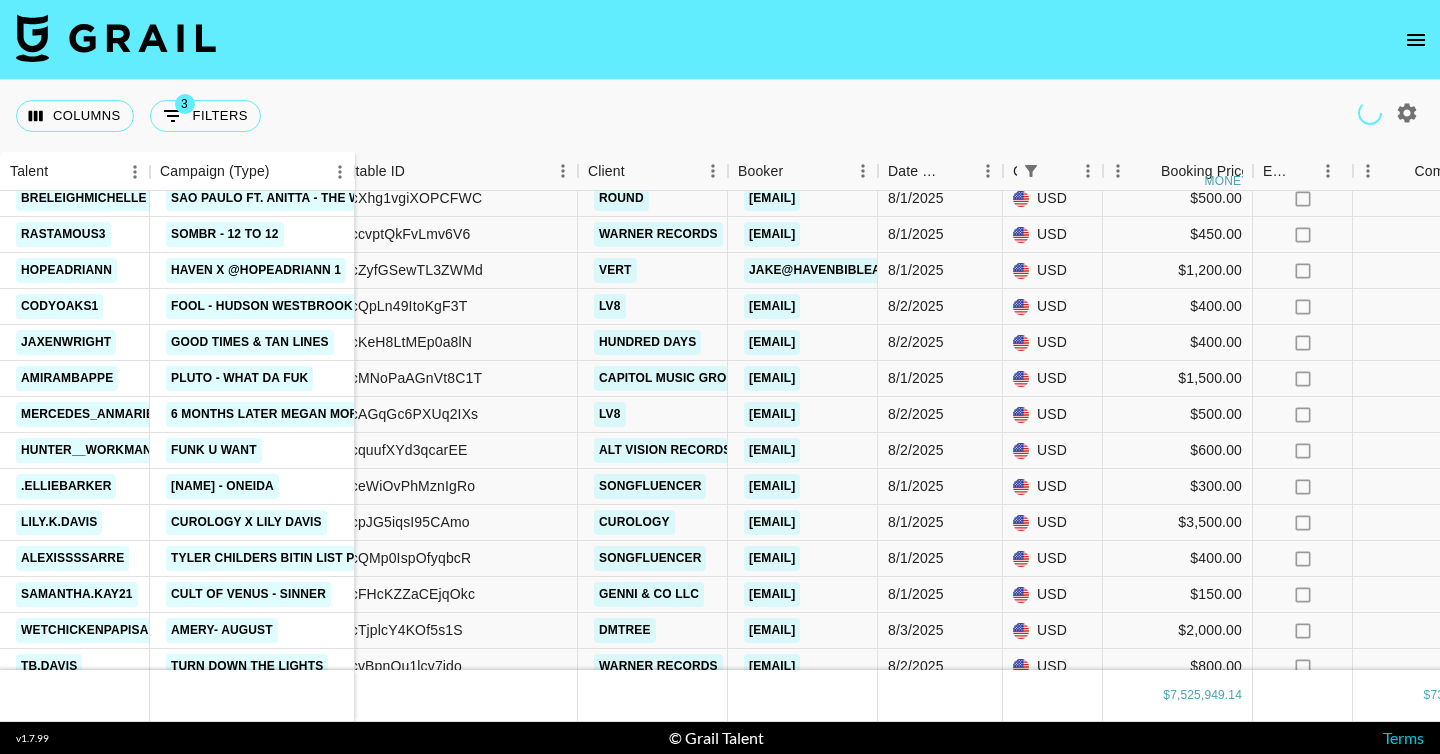 scroll, scrollTop: 188038, scrollLeft: 442, axis: both 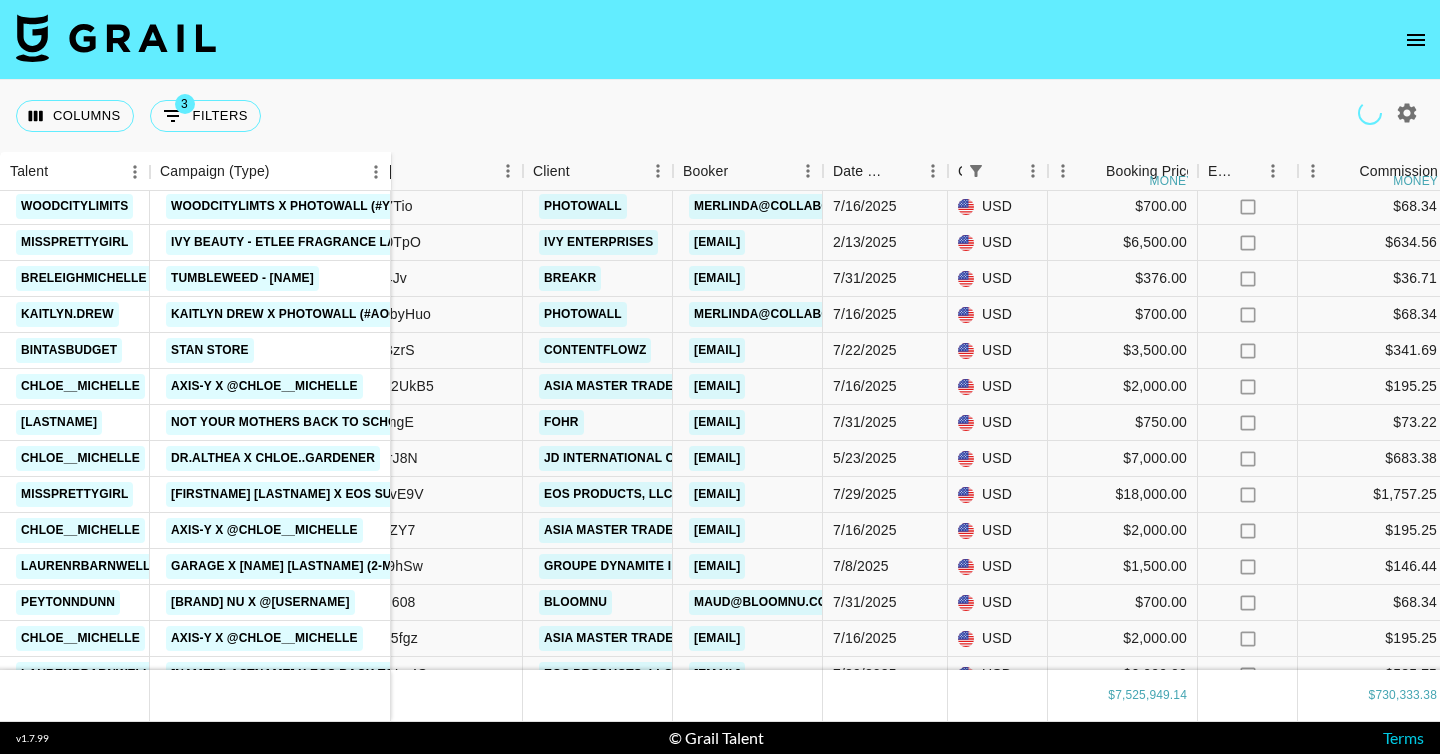 drag, startPoint x: 297, startPoint y: 164, endPoint x: 388, endPoint y: 158, distance: 91.197586 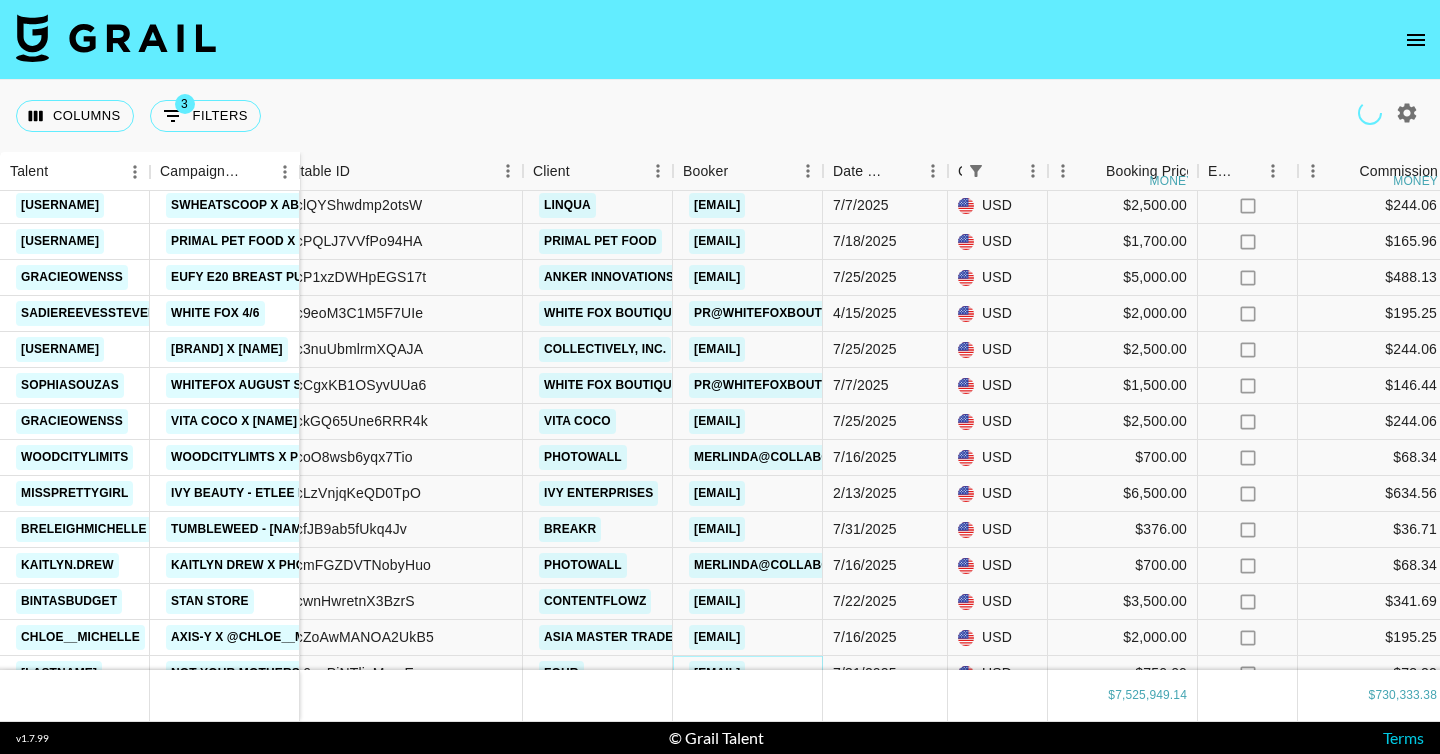 scroll, scrollTop: 184358, scrollLeft: 442, axis: both 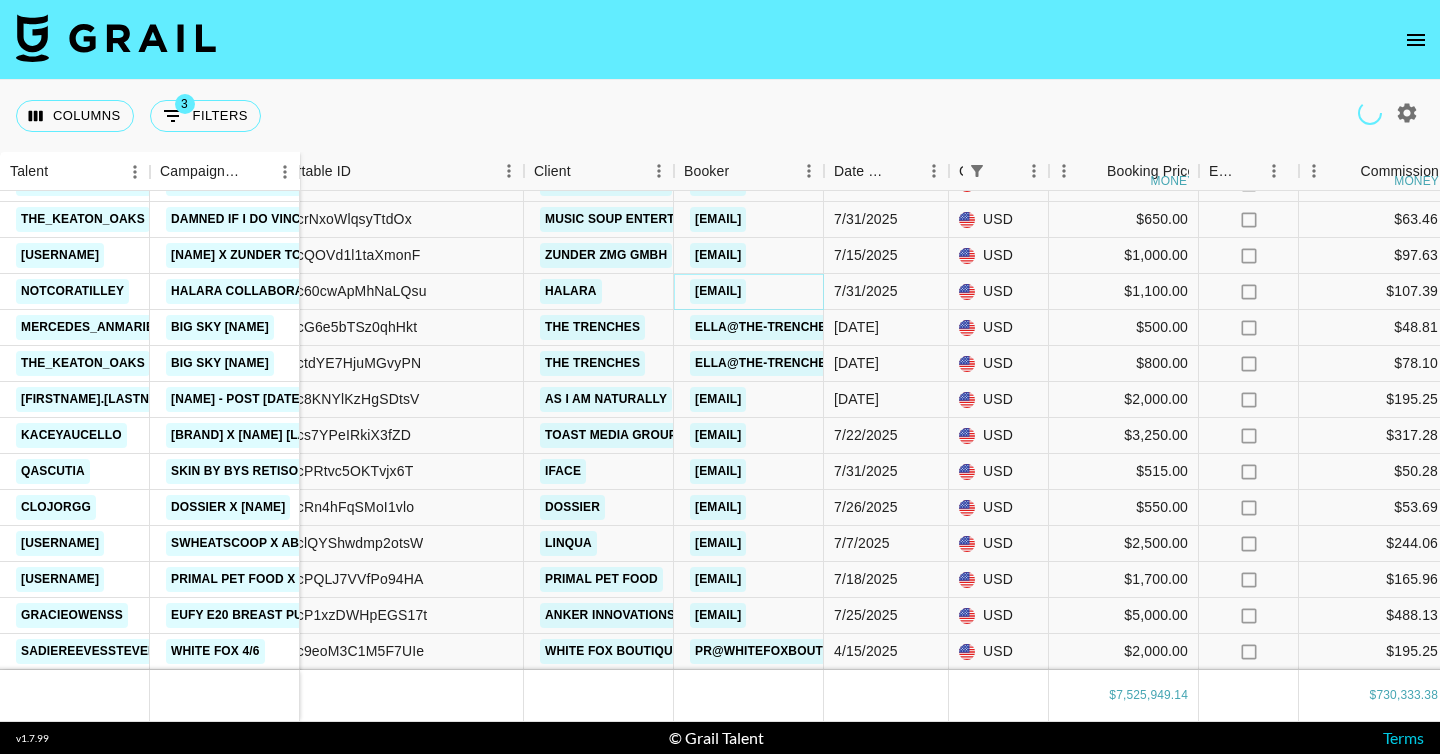 click on "marketing.claire@halara.com" at bounding box center (718, 291) 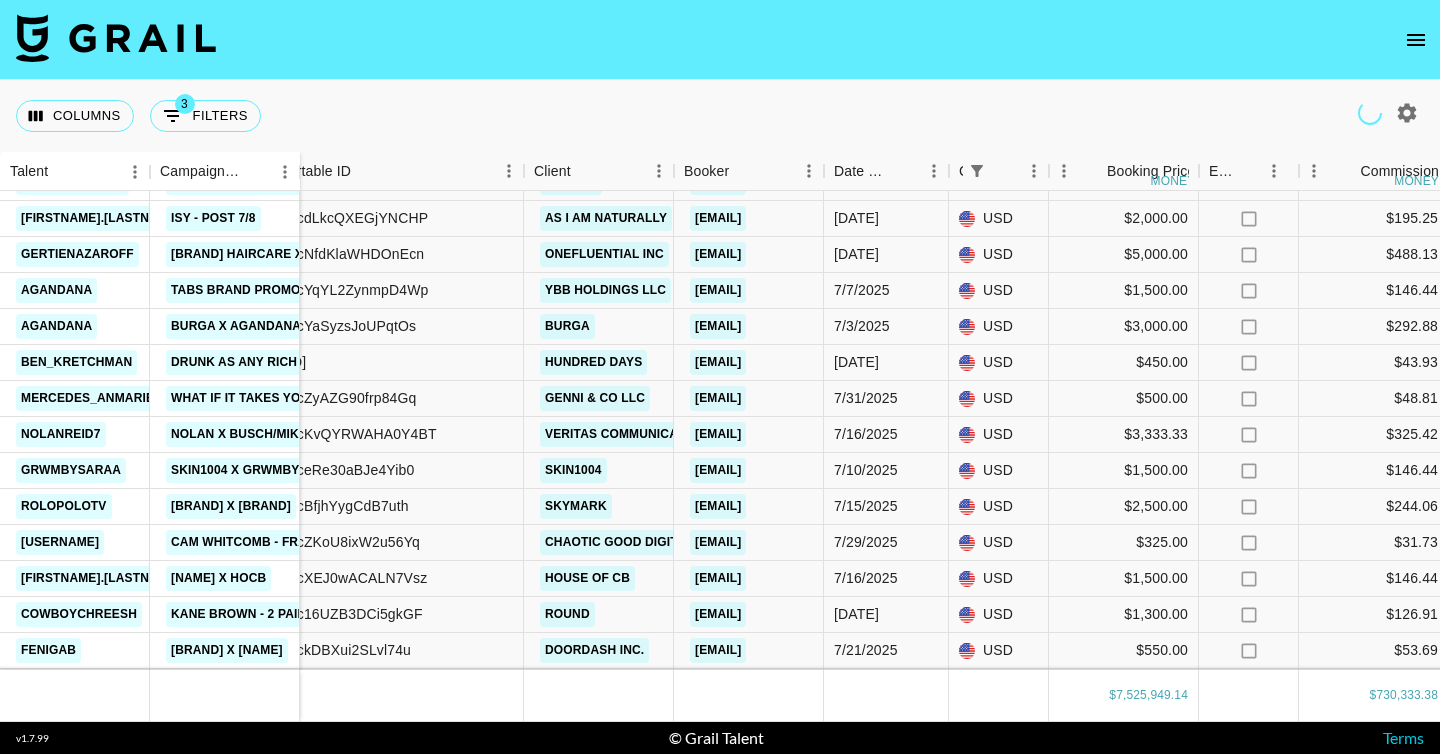 scroll, scrollTop: 183212, scrollLeft: 441, axis: both 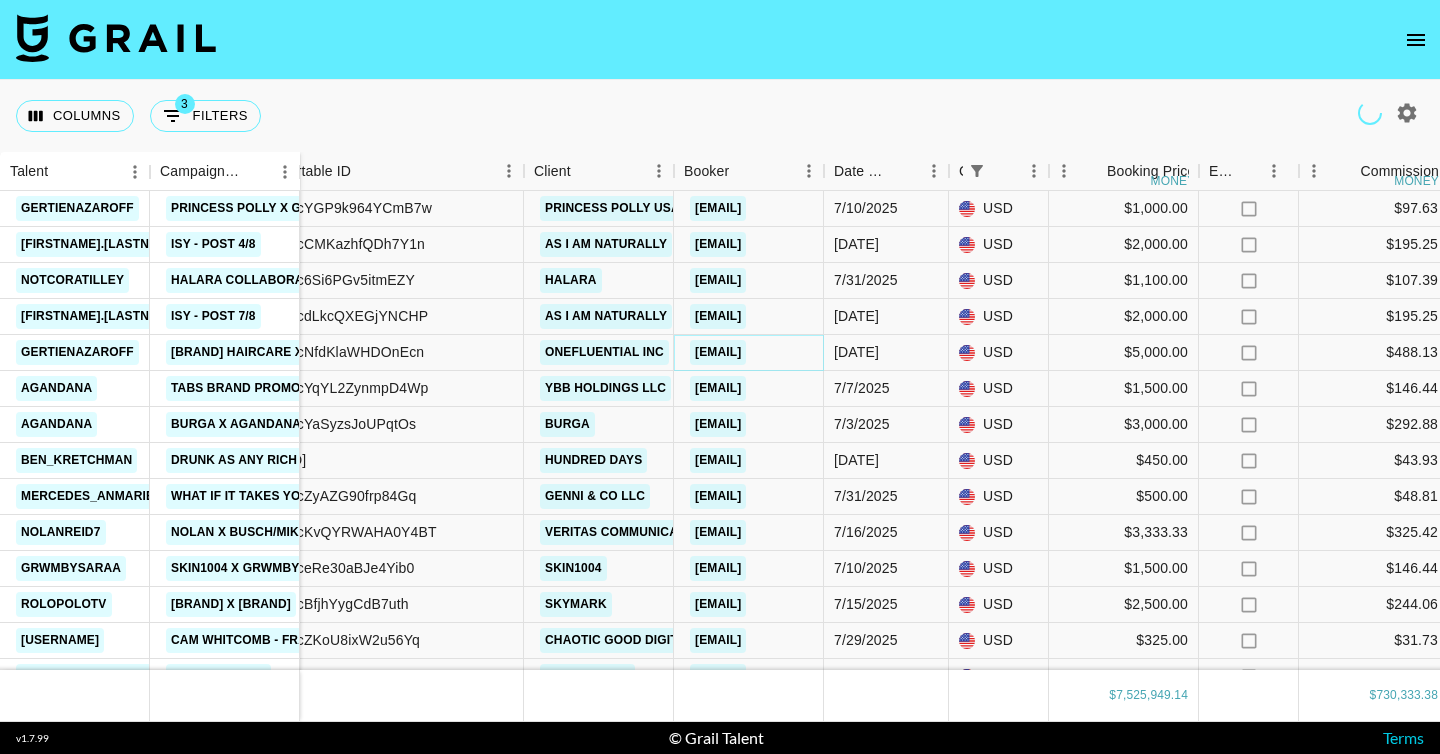 copy on "brielle.cunningham@onefluential.com" 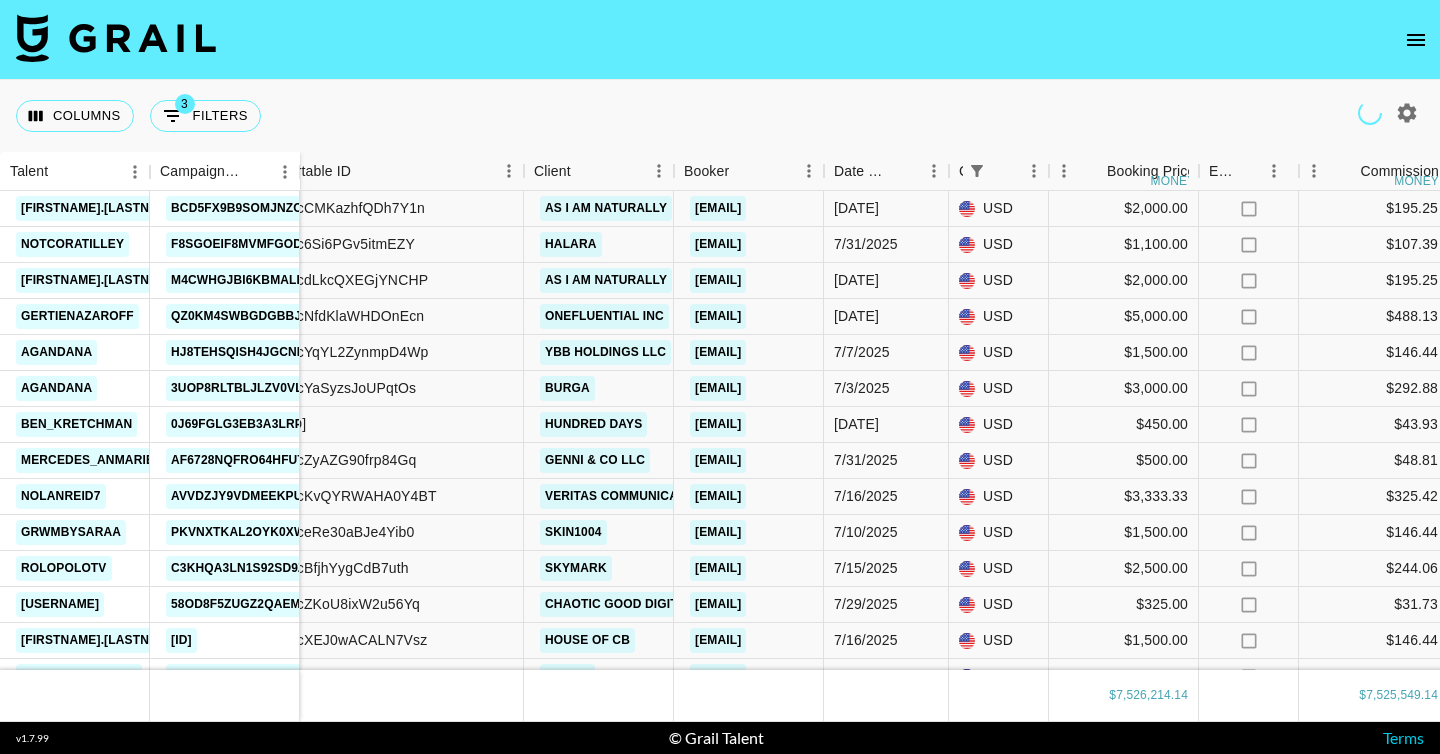 scroll, scrollTop: 183176, scrollLeft: 441, axis: both 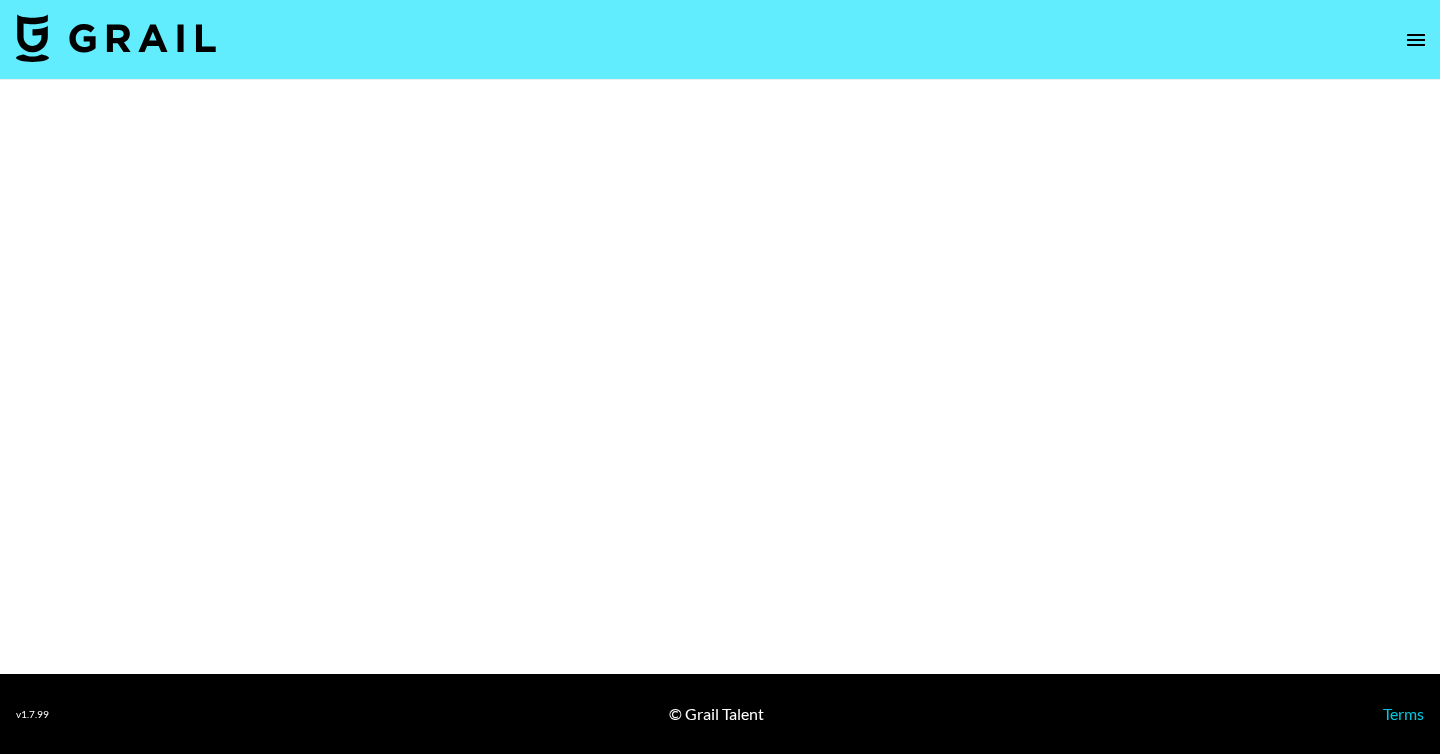 select on "Multi" 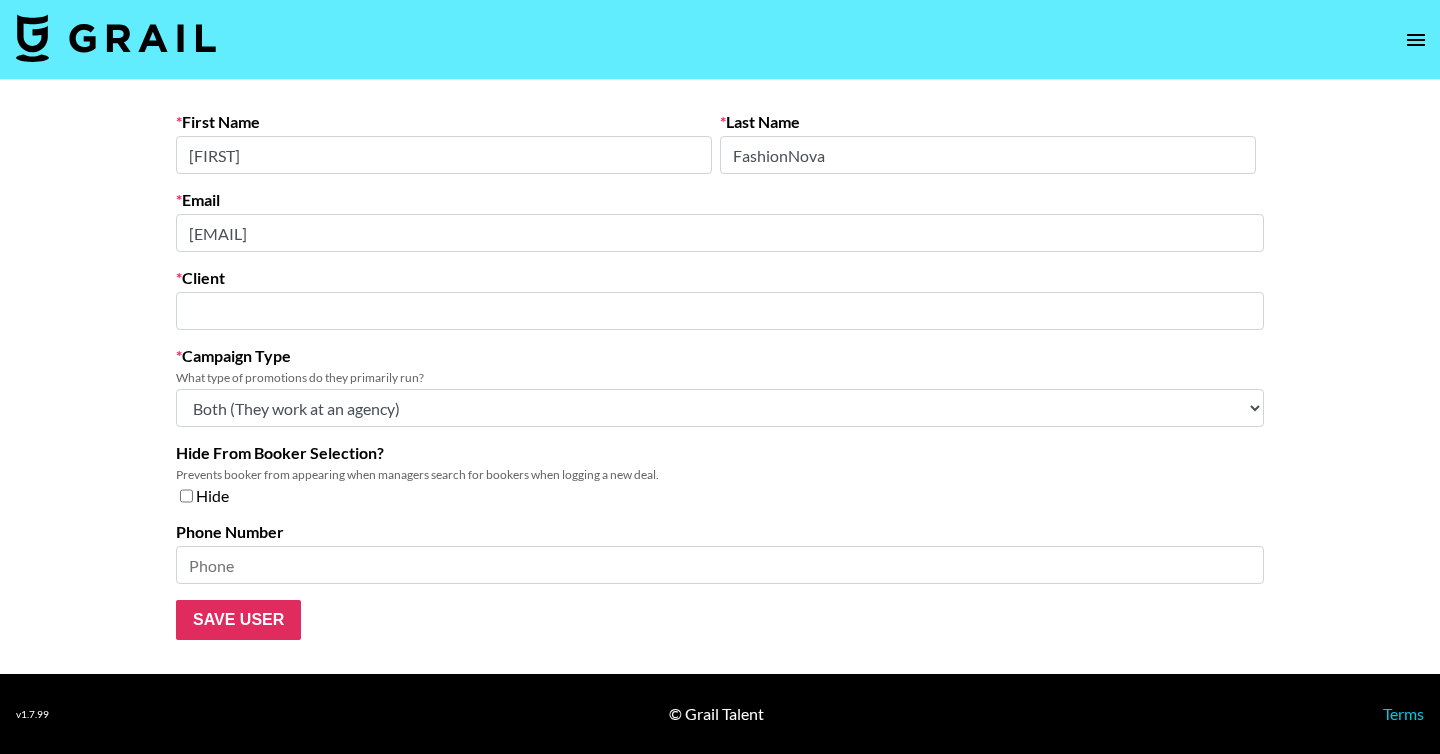 type on "Fashionnova" 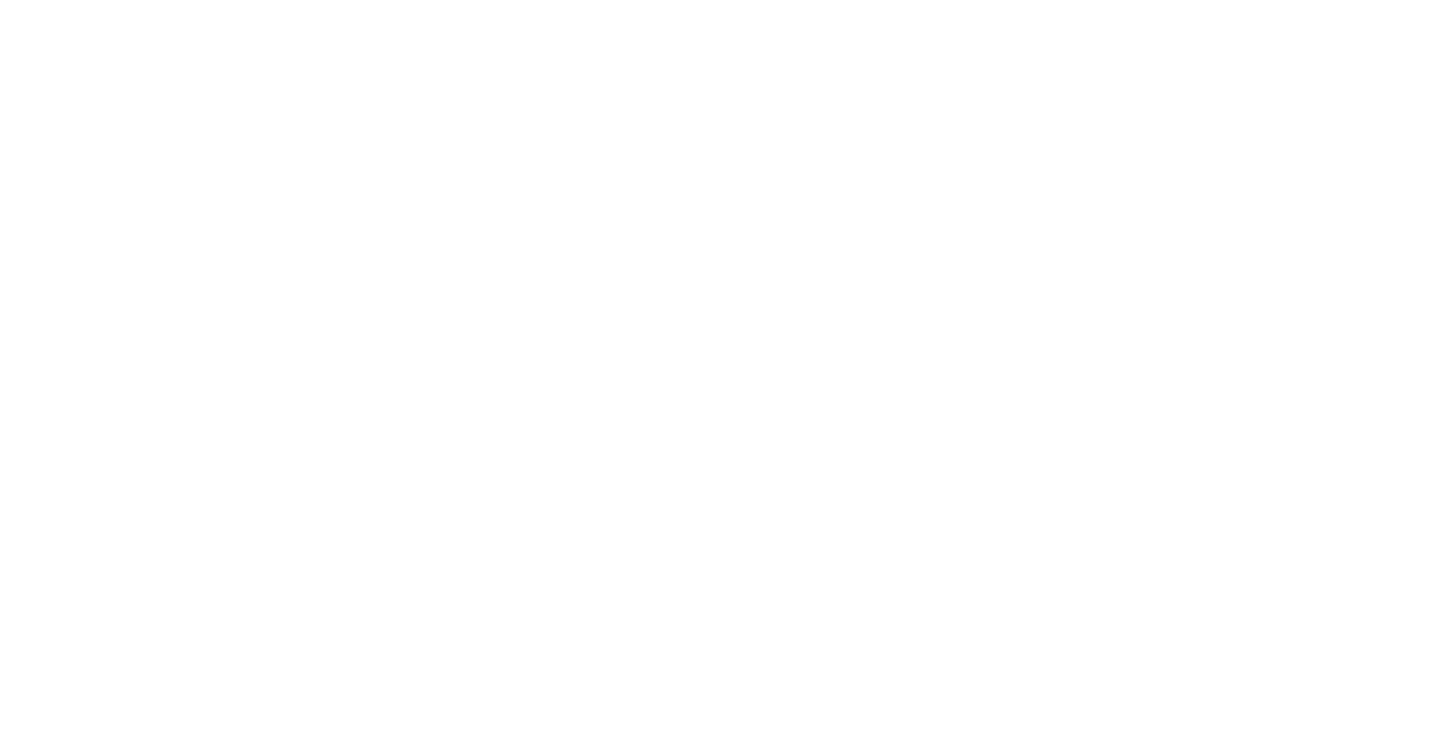 scroll, scrollTop: 0, scrollLeft: 0, axis: both 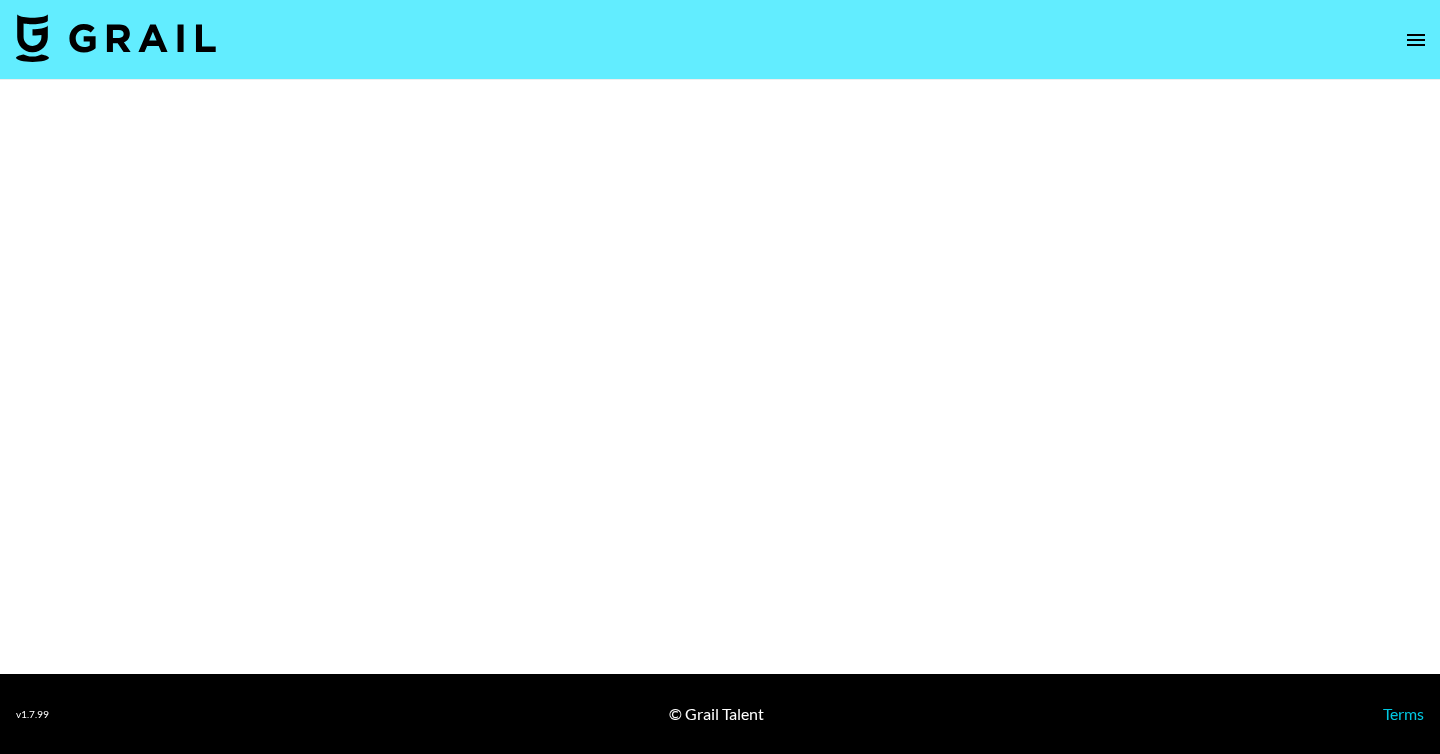 select on "Brand" 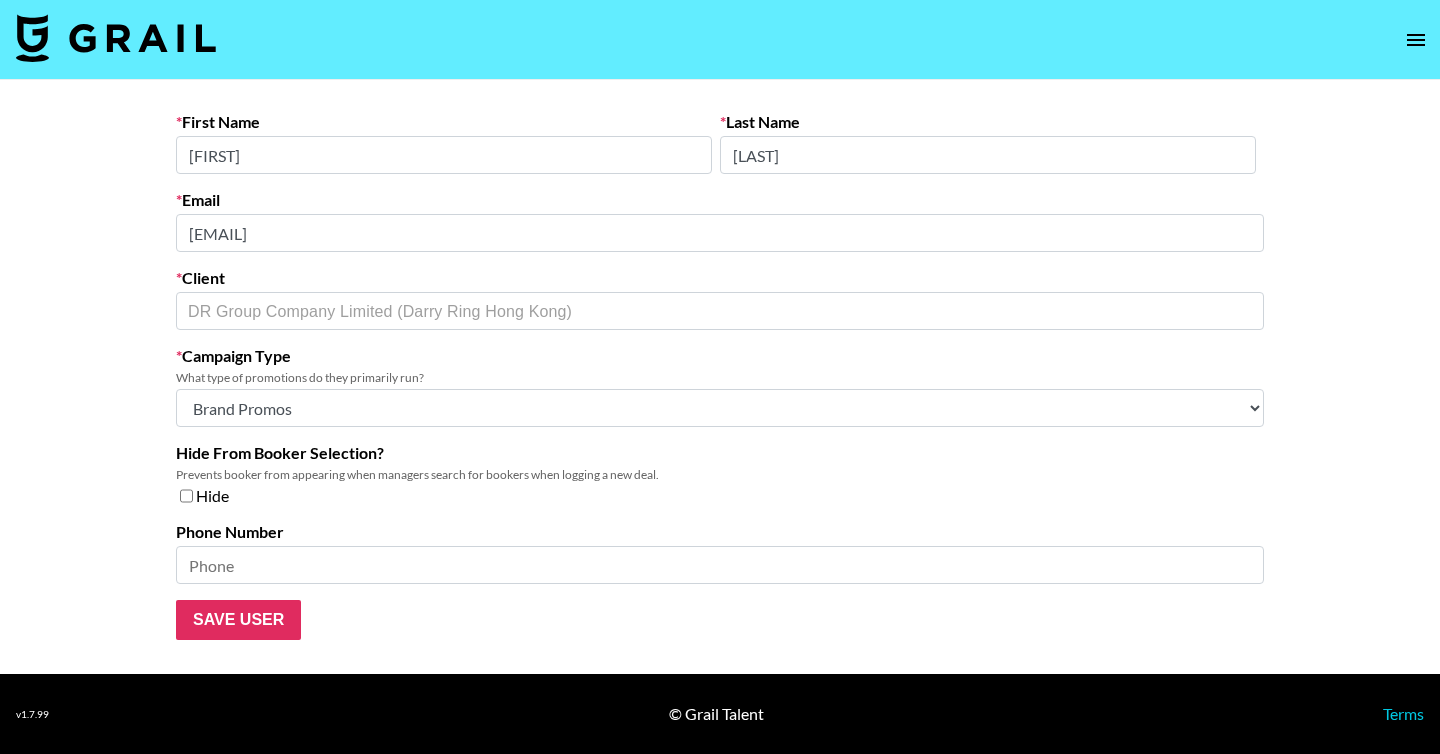 drag, startPoint x: 236, startPoint y: 160, endPoint x: 118, endPoint y: 162, distance: 118.016945 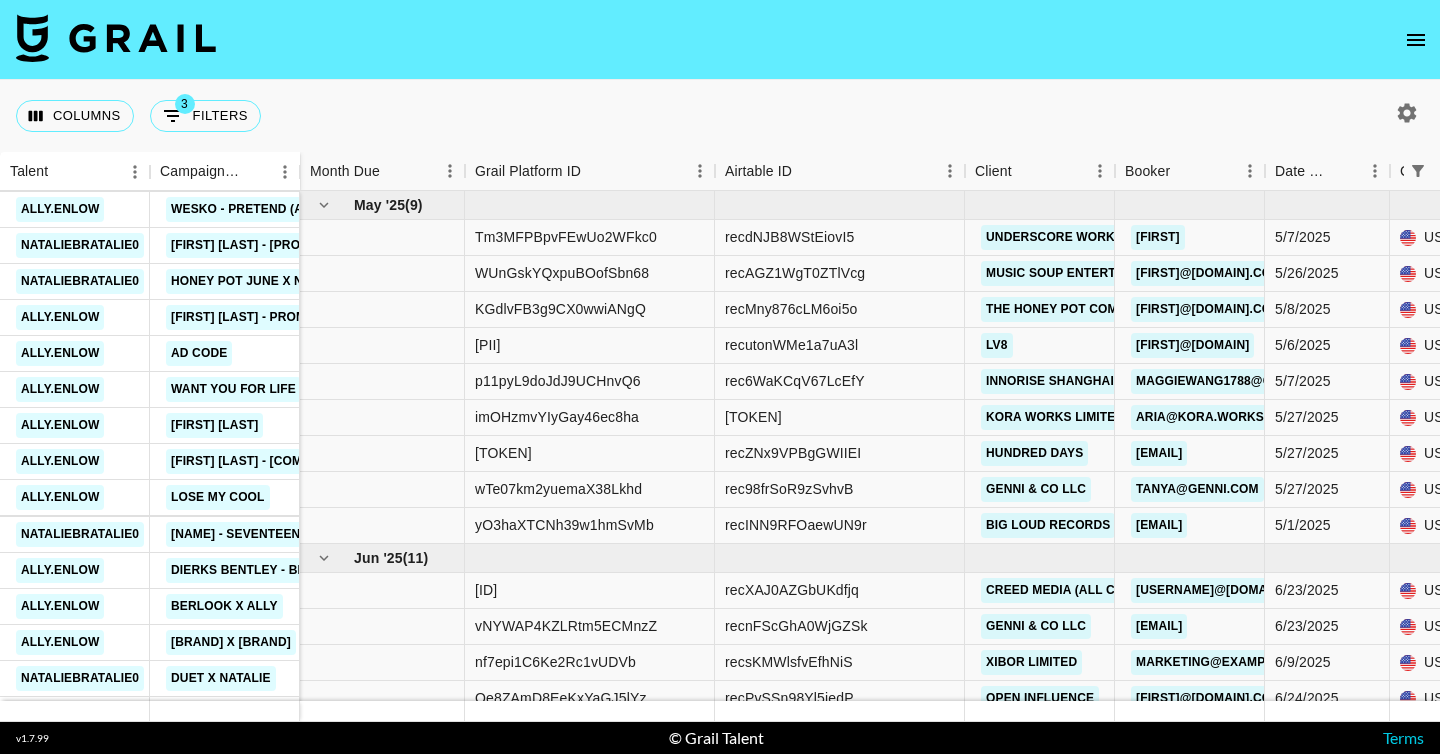 scroll, scrollTop: 0, scrollLeft: 0, axis: both 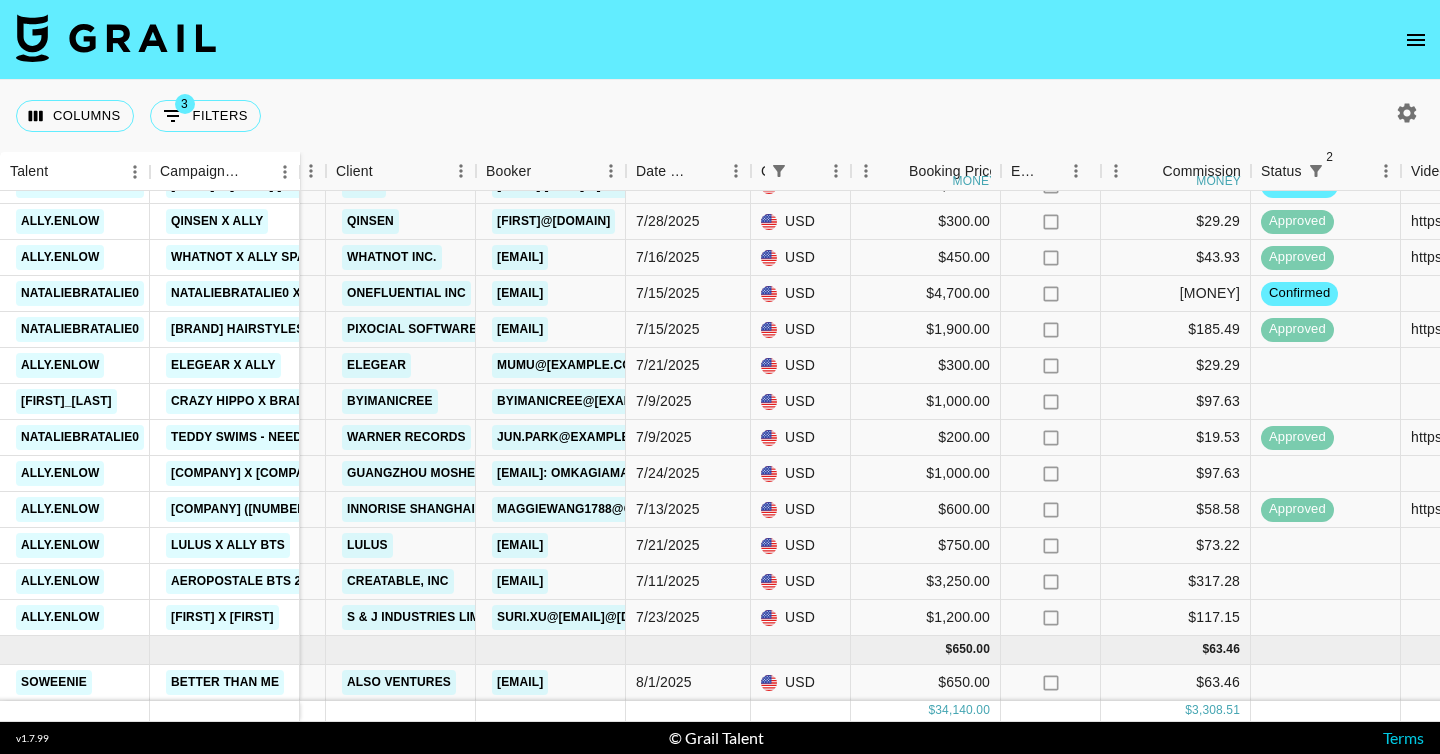 click at bounding box center (1416, 40) 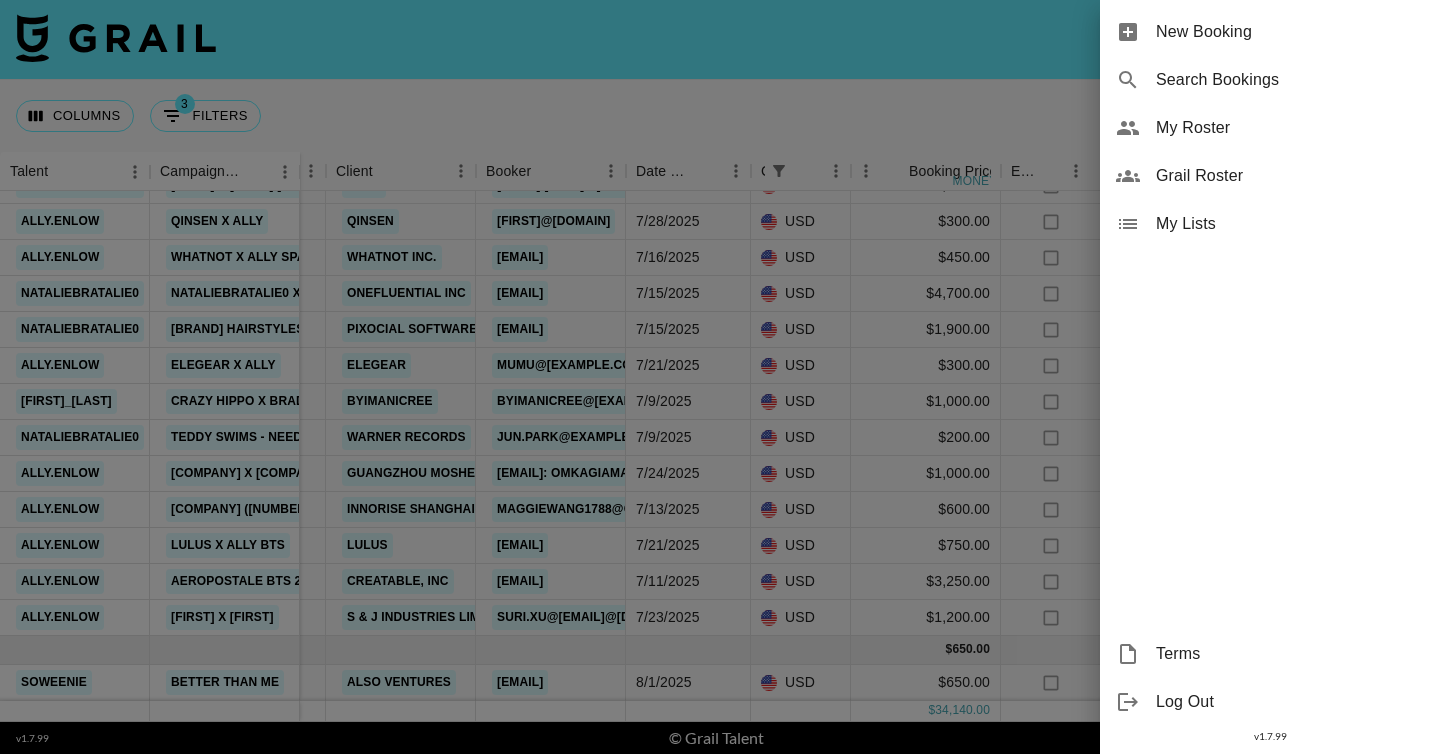 click on "New Booking" at bounding box center (1270, 32) 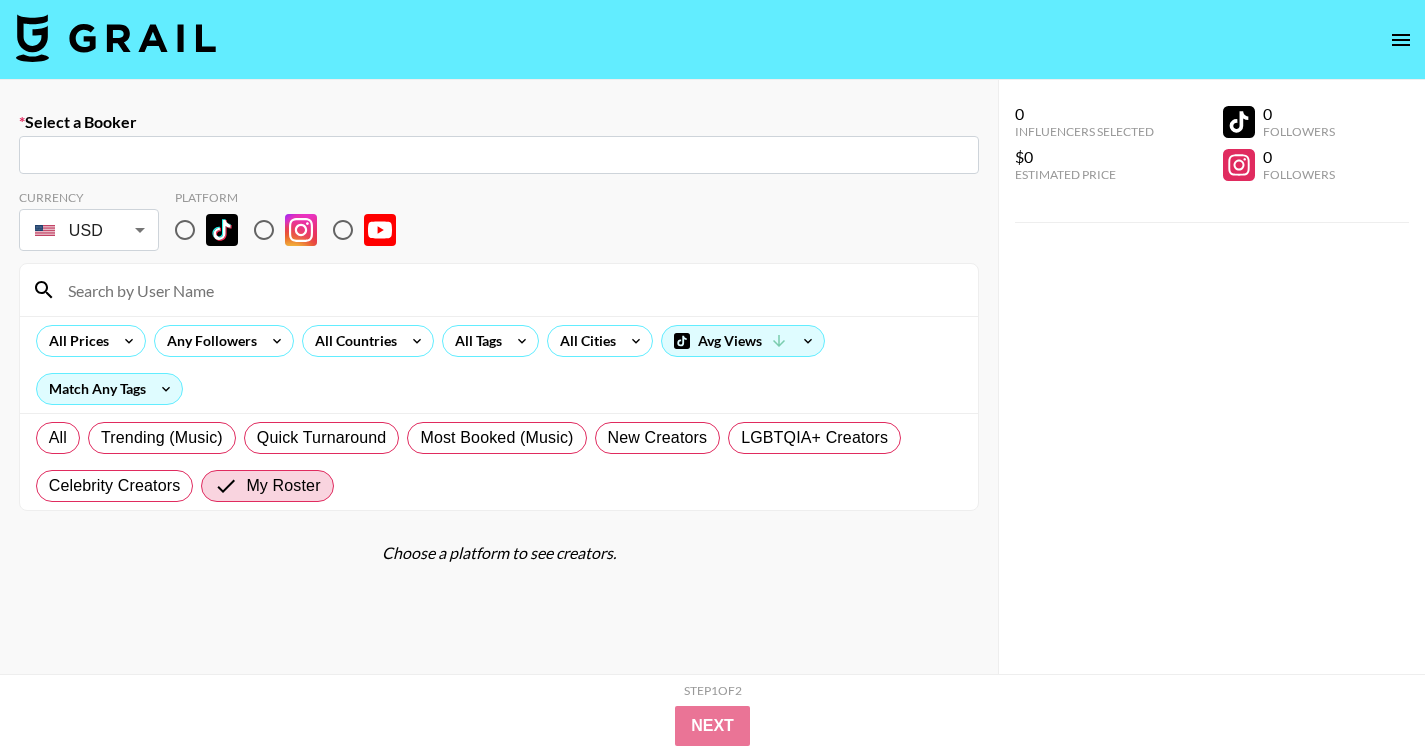 click at bounding box center (499, 155) 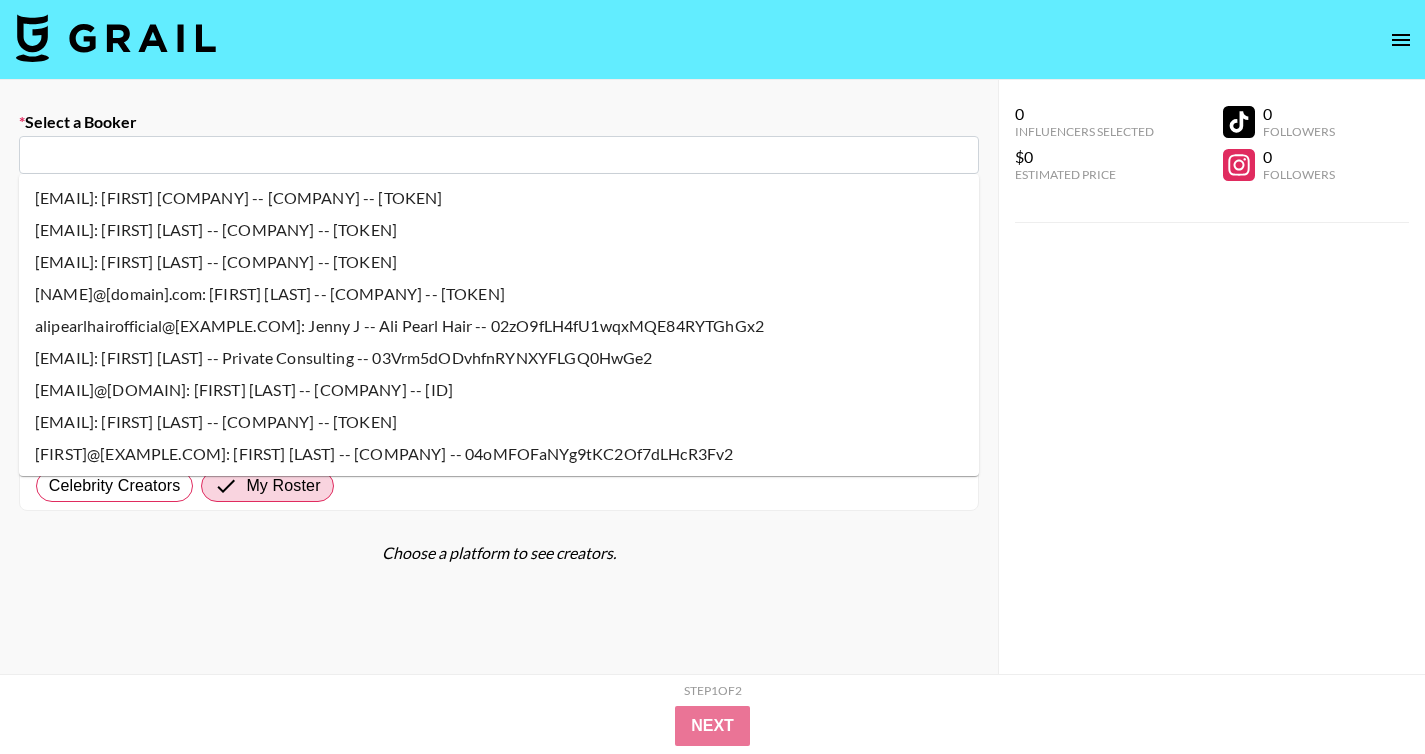 paste on "[EMAIL]" 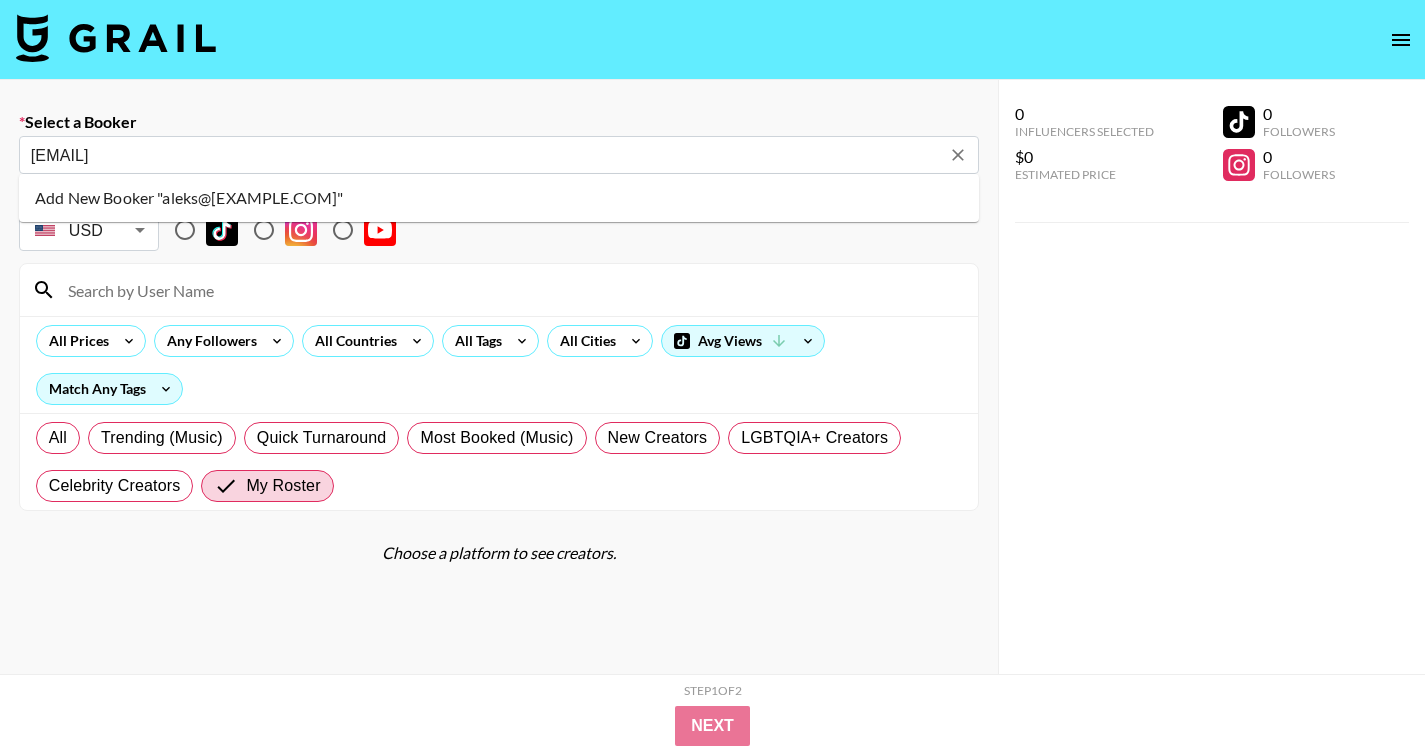 click on "Add New Booker "aleks@[EXAMPLE.COM]"" at bounding box center (499, 198) 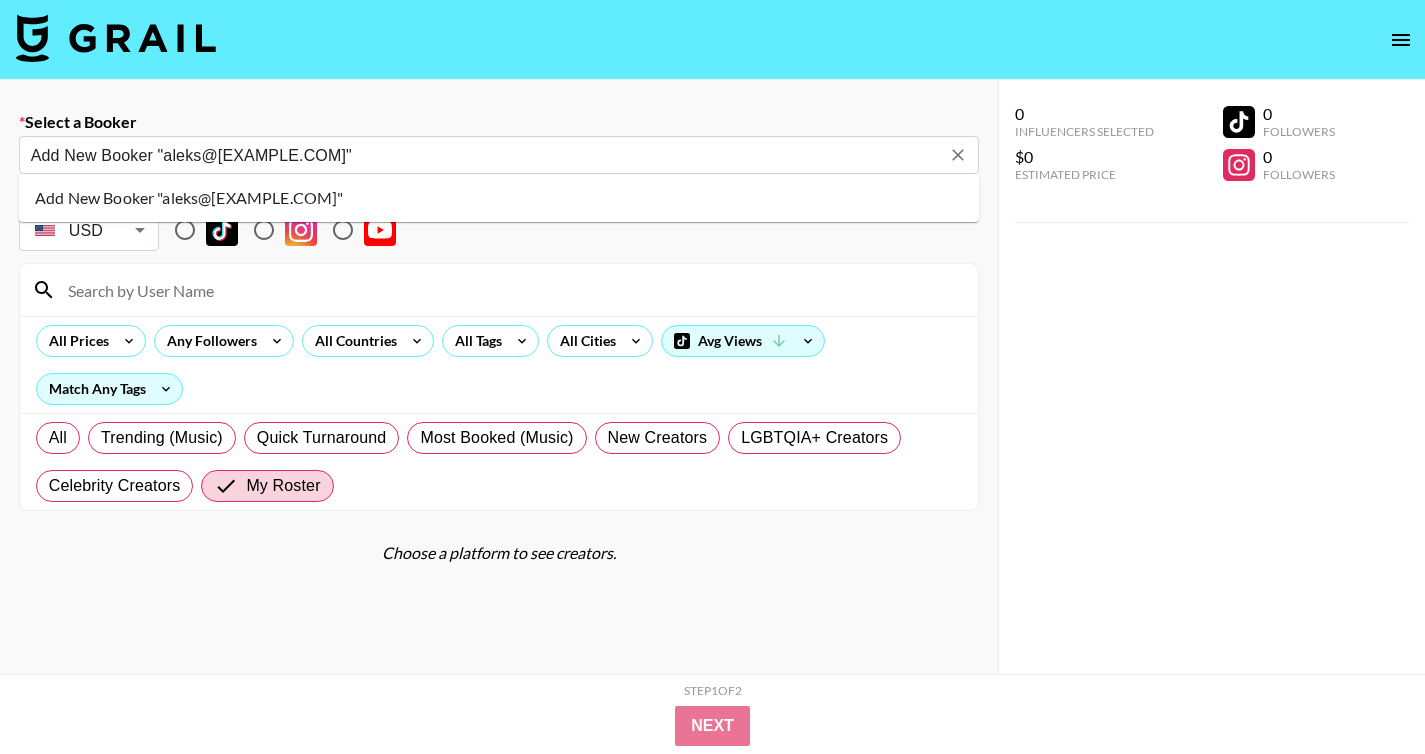 type 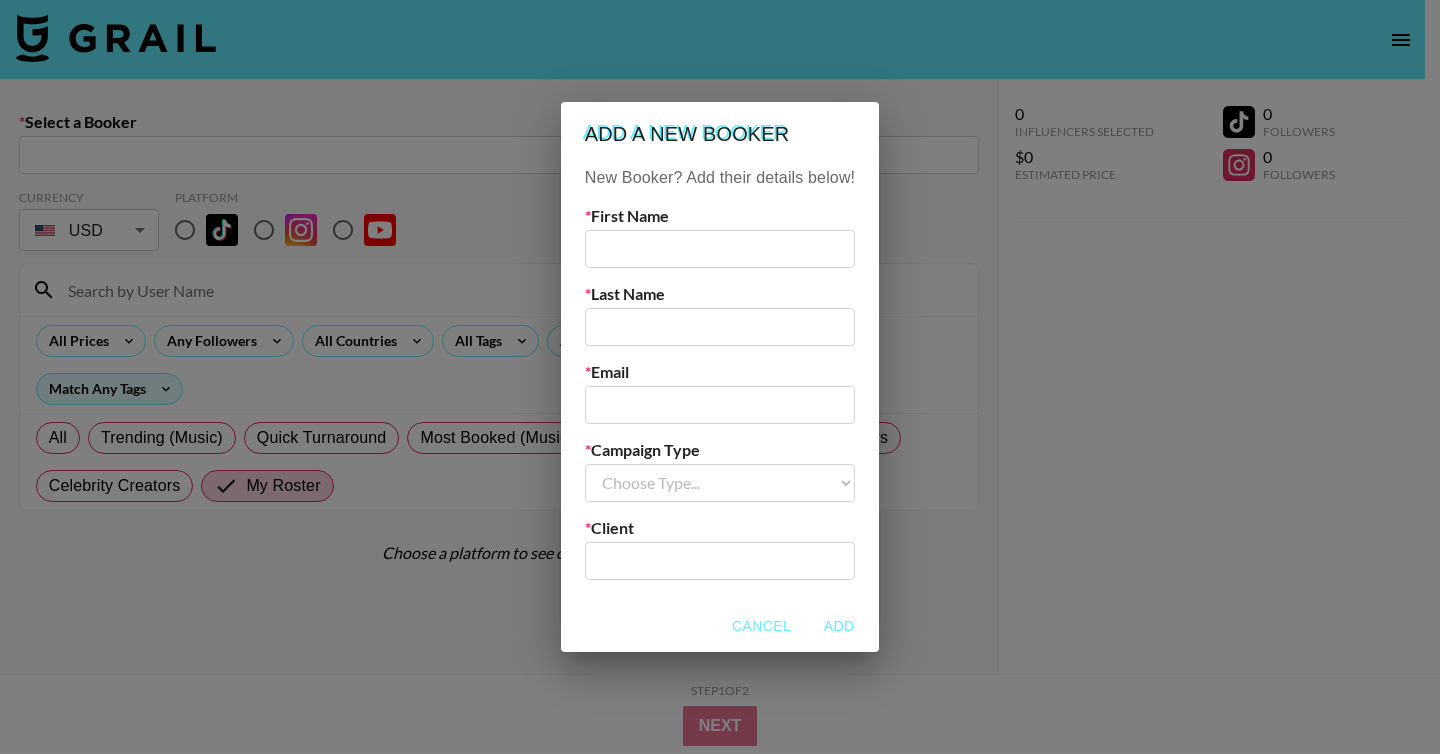 click at bounding box center (720, 249) 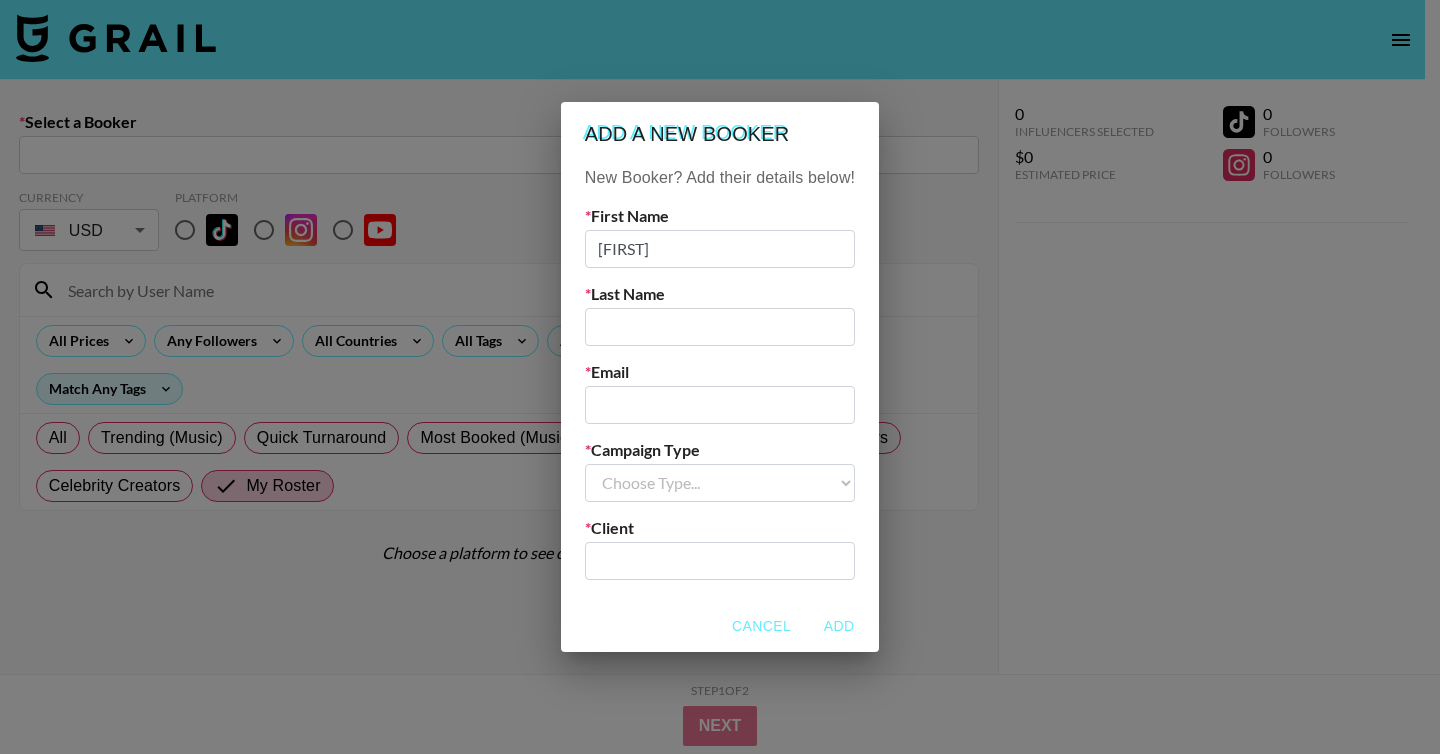 type on "[FIRST]" 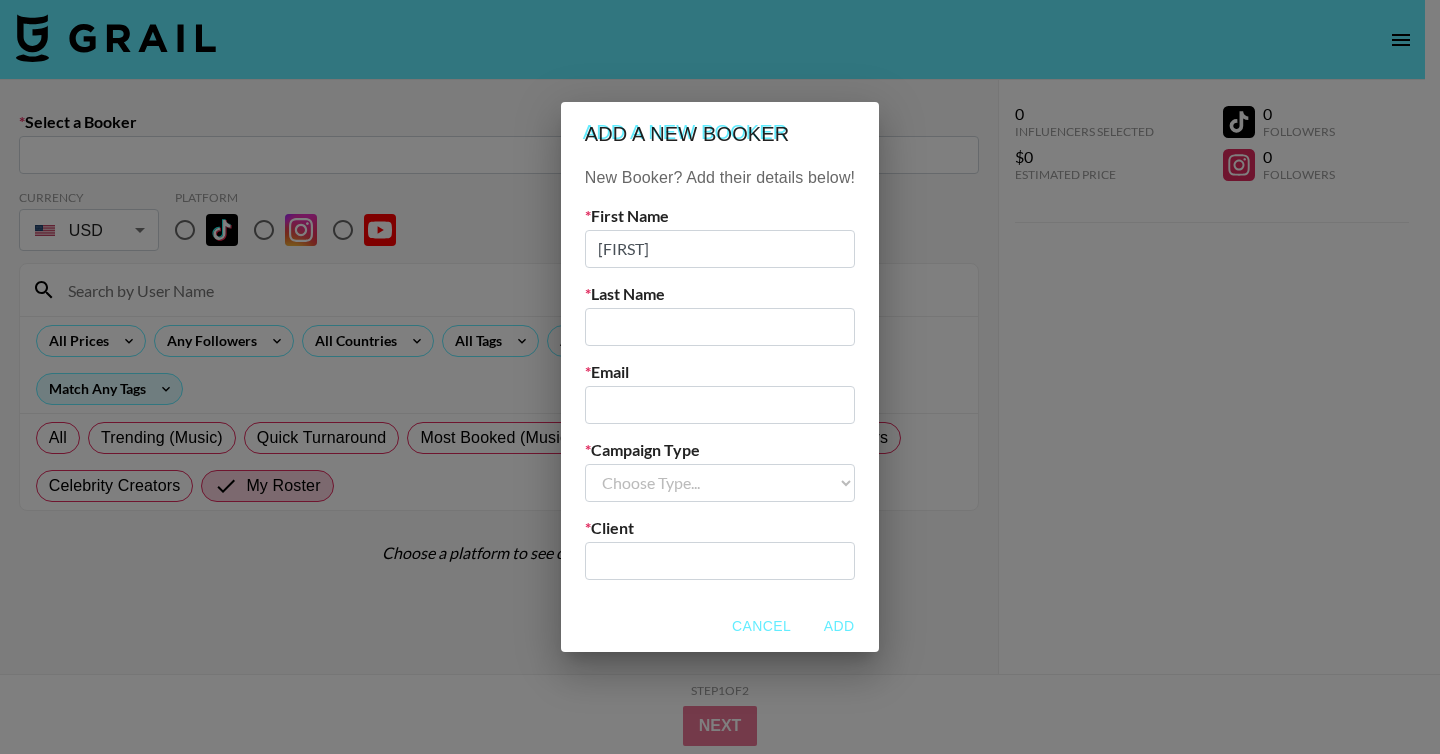 click at bounding box center [720, 327] 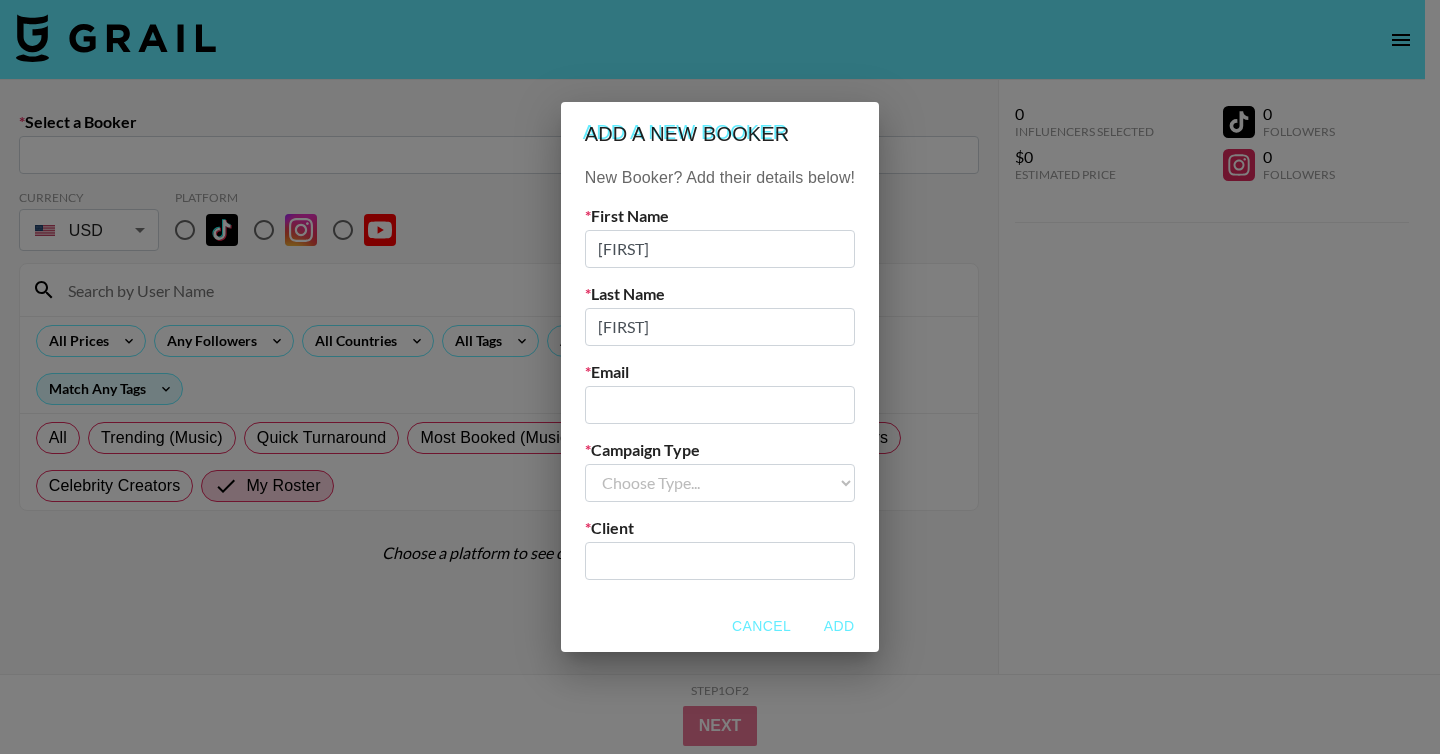 type on "[FIRST]" 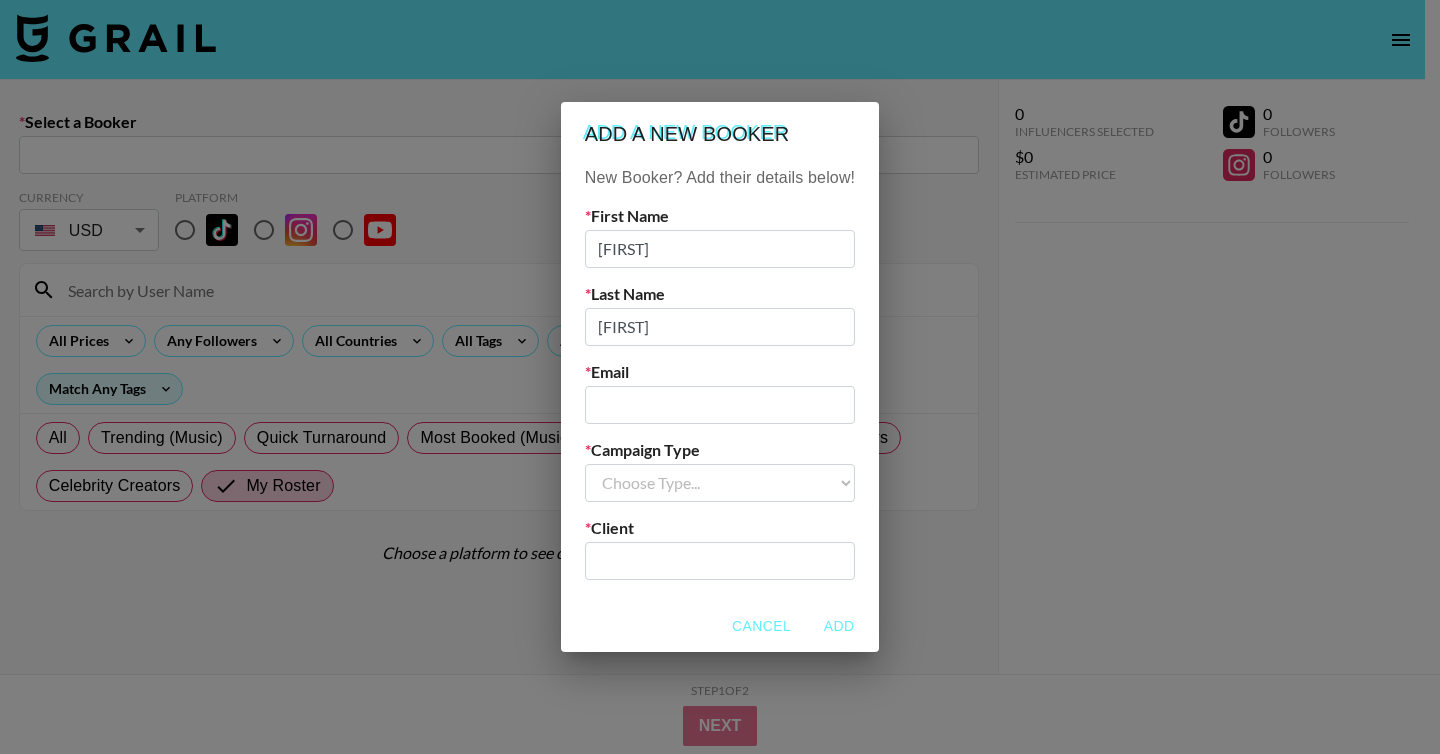 type on "[EMAIL]" 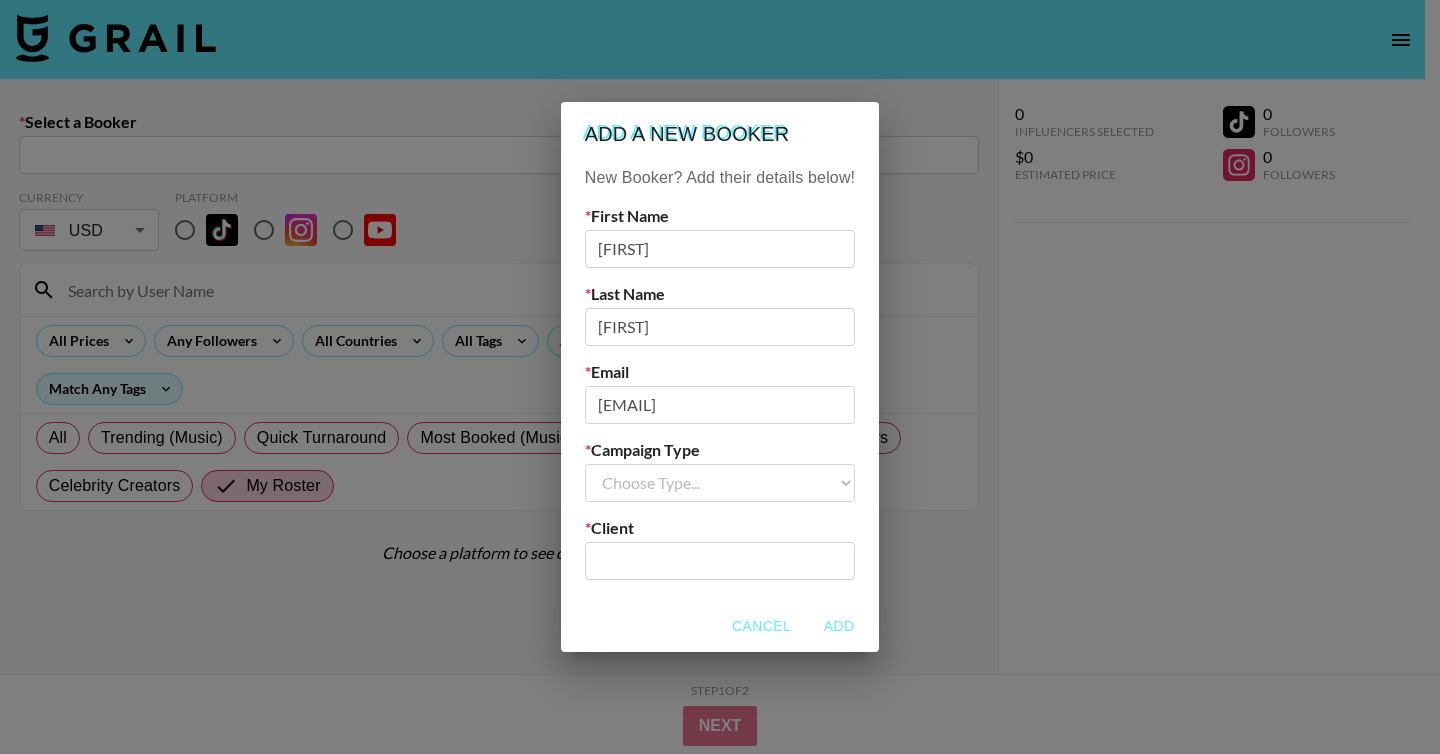 click on "Choose Type... Song Promos Brand Promos" at bounding box center [720, 483] 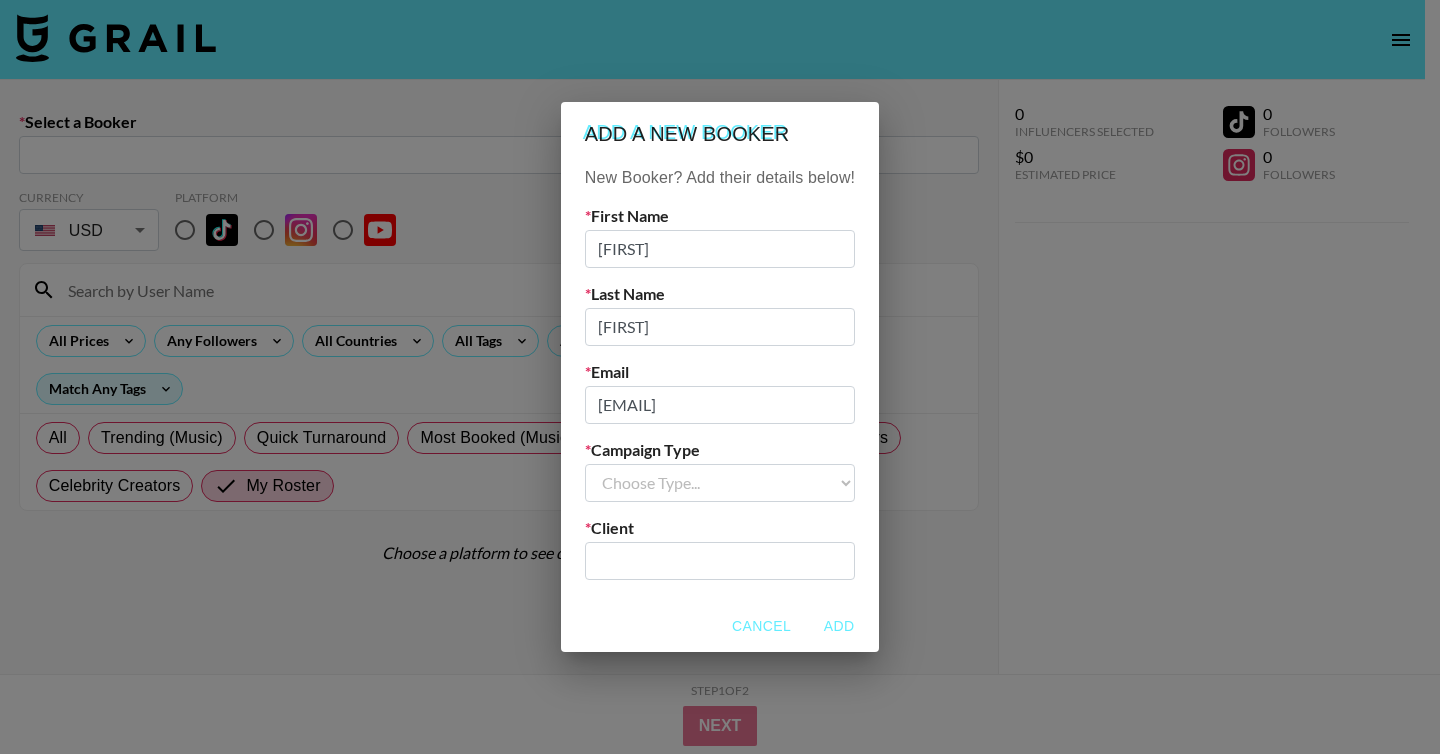 select on "Brand" 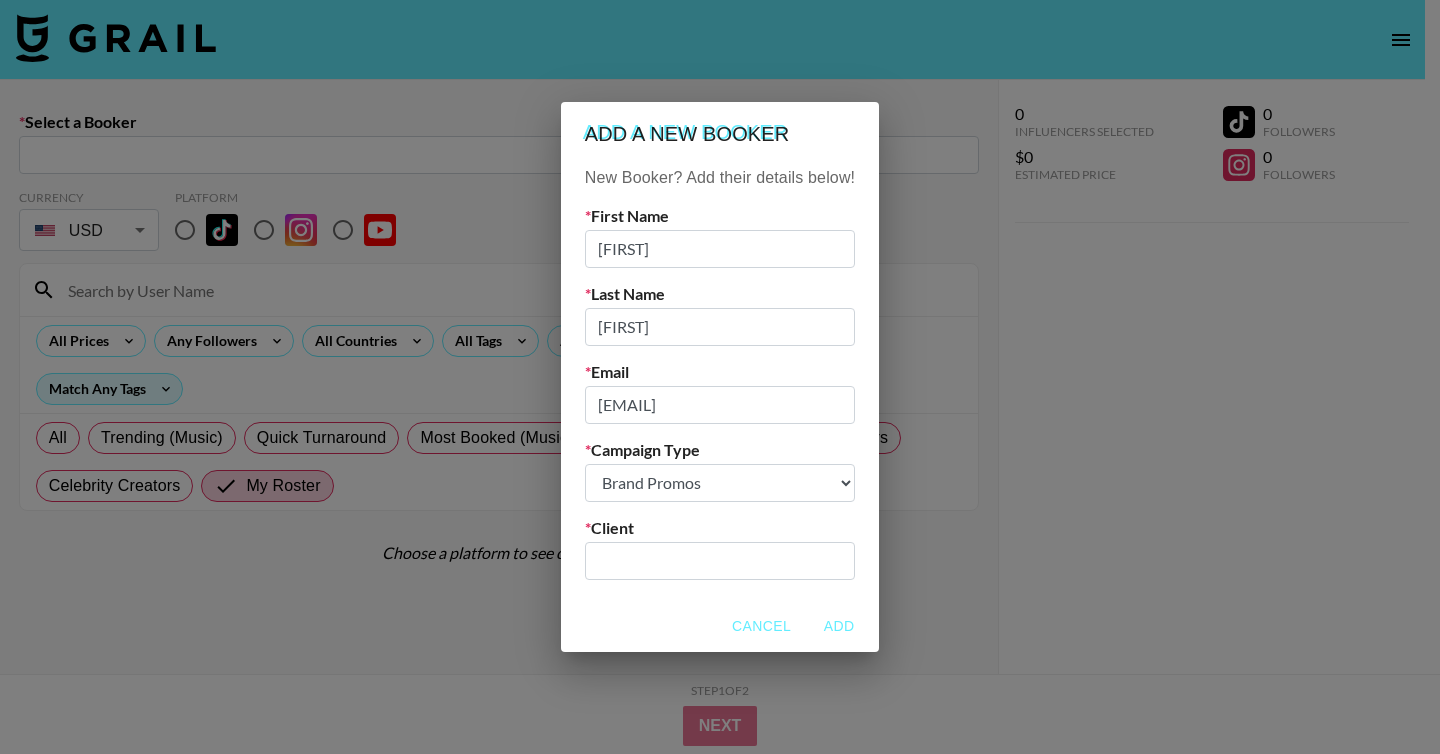 click at bounding box center (720, 560) 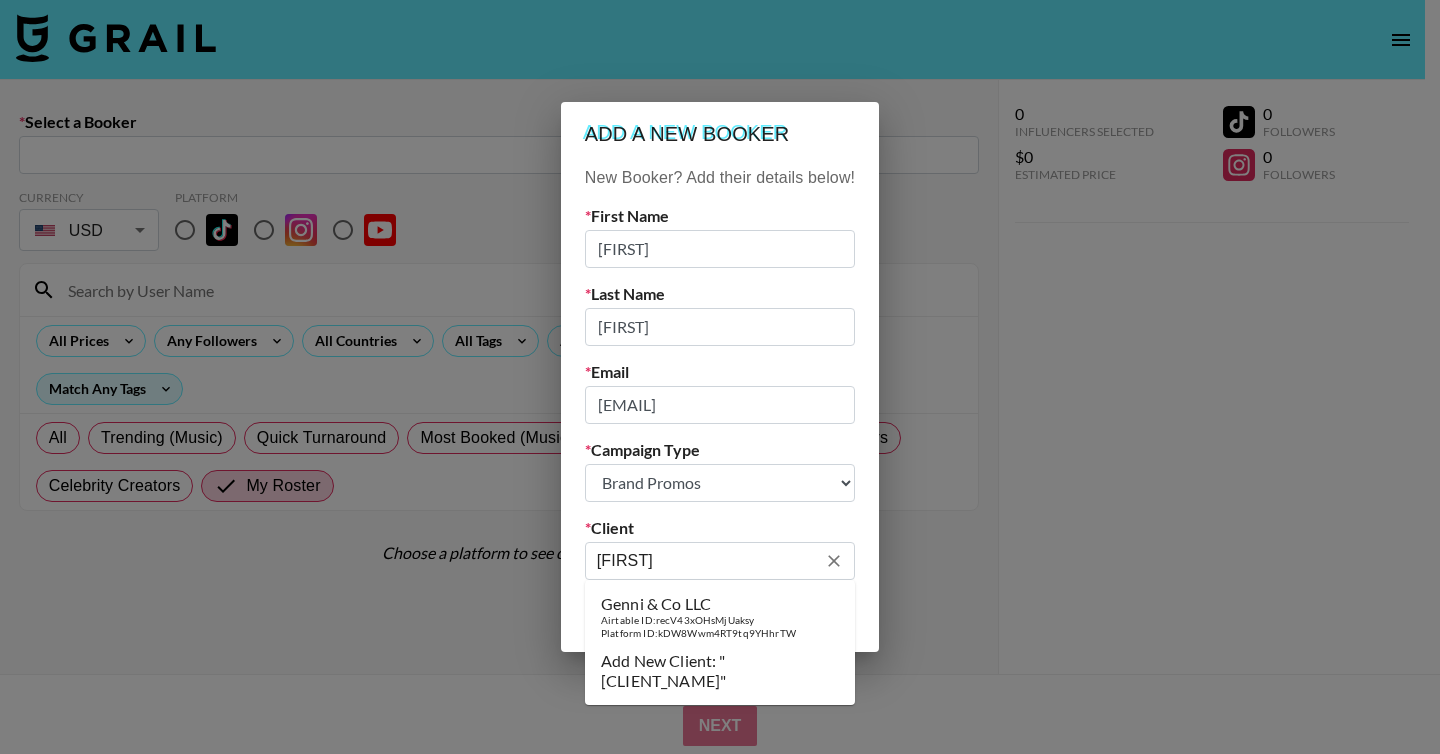 click on "Platform ID:  kDW8Wwm4RT9tq9YHhrTW" at bounding box center (698, 633) 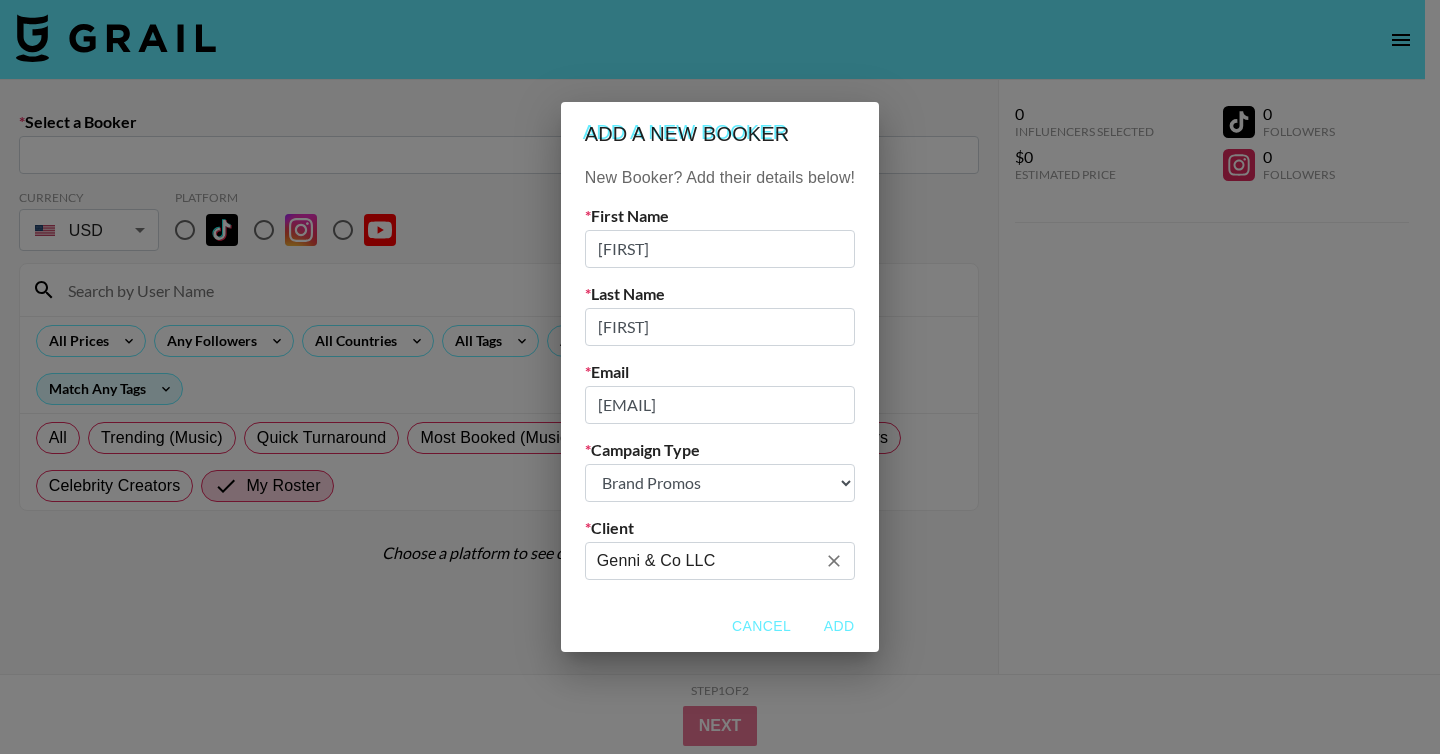 type on "Genni & Co LLC" 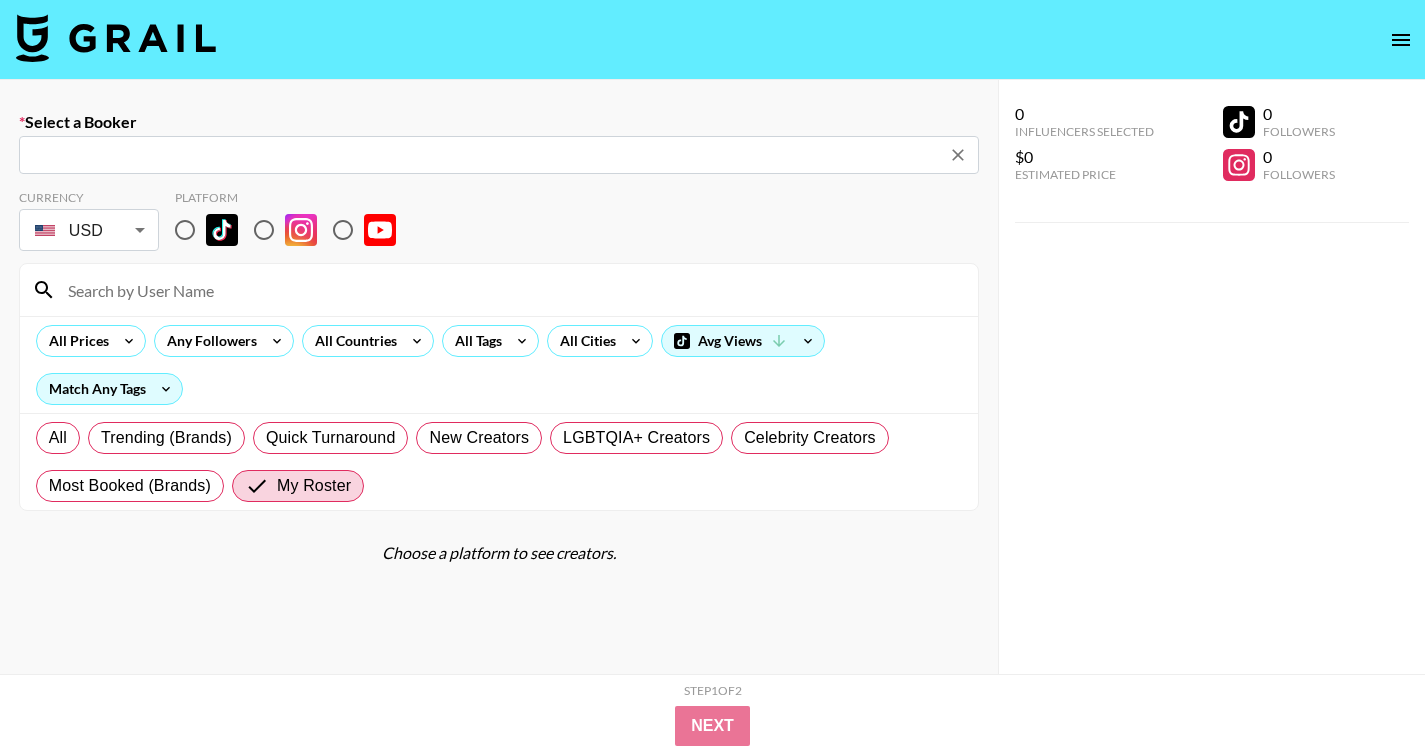 type on "[EMAIL]: [FIRST] [LAST] -- [COMPANY] [COMPANY] -- [TOKEN]" 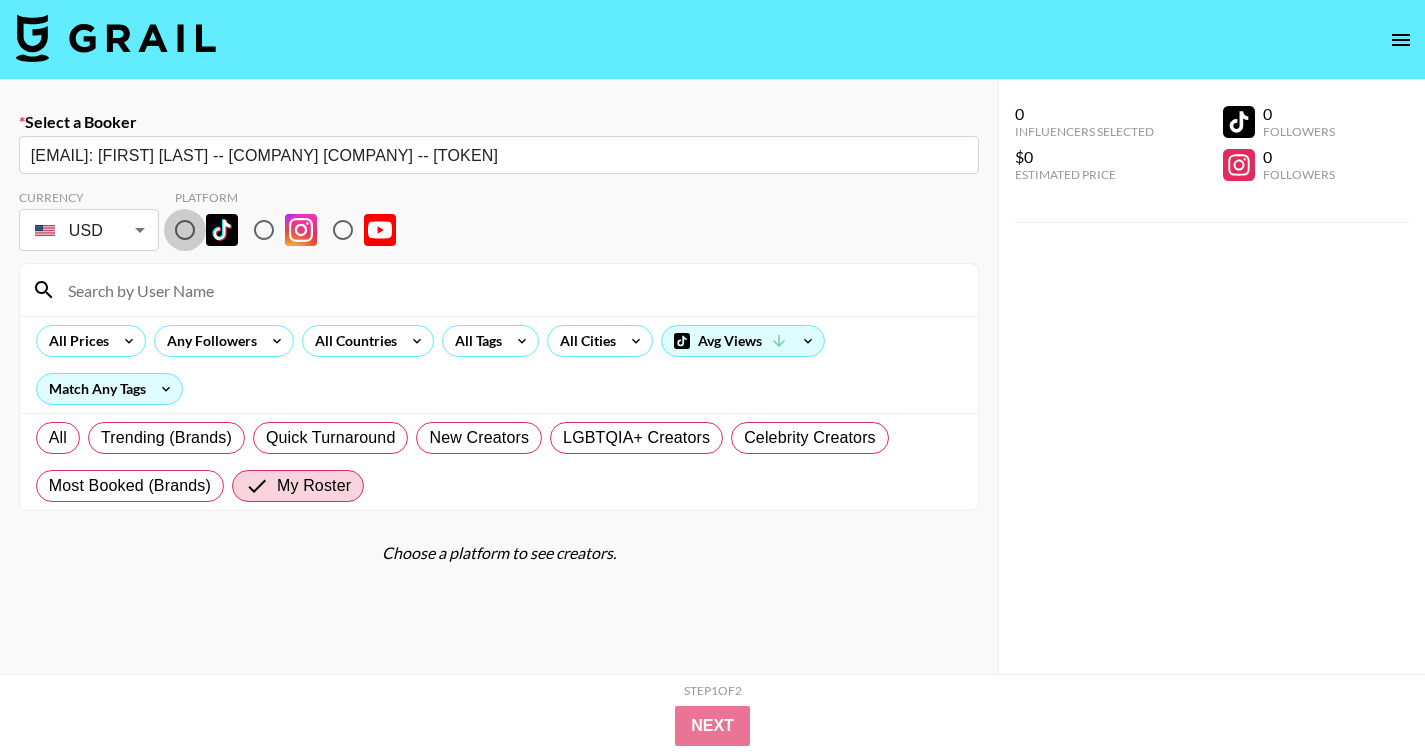 click at bounding box center (185, 230) 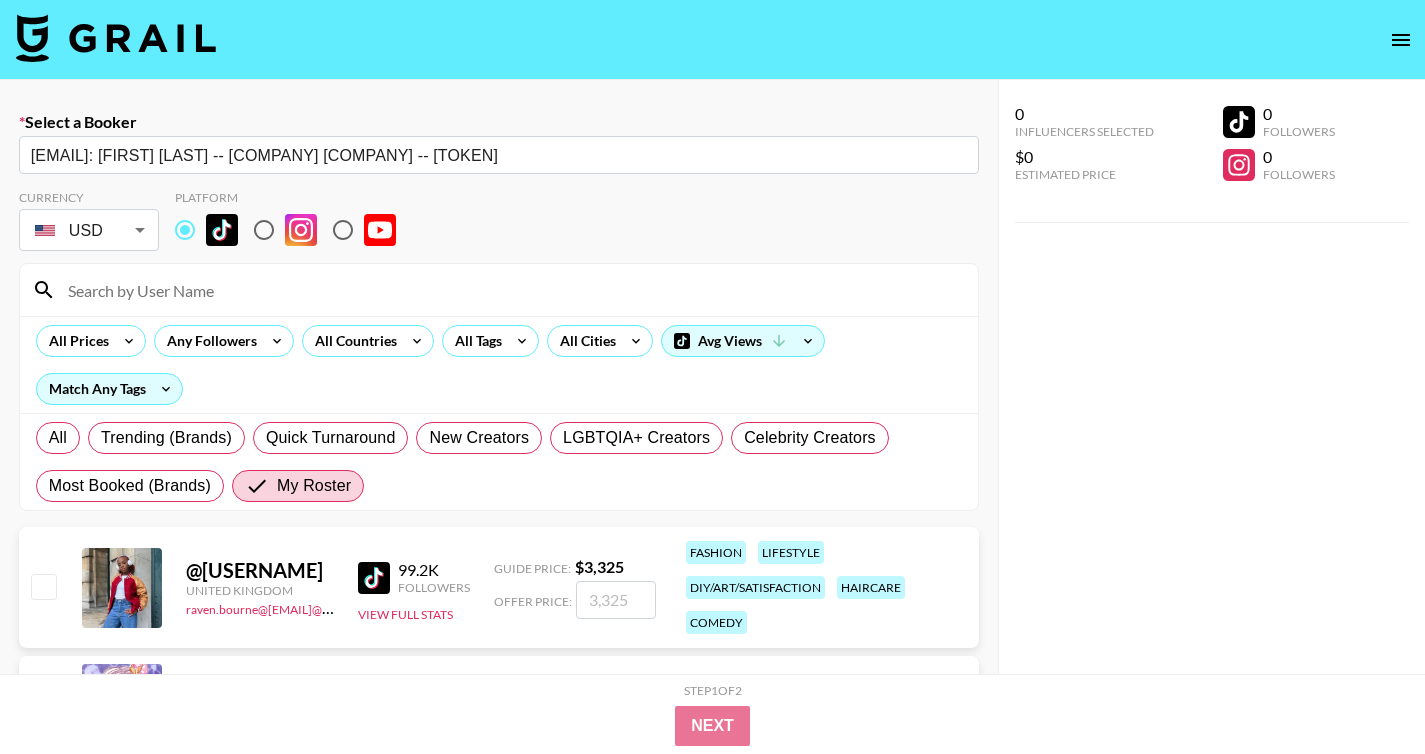 click at bounding box center (511, 290) 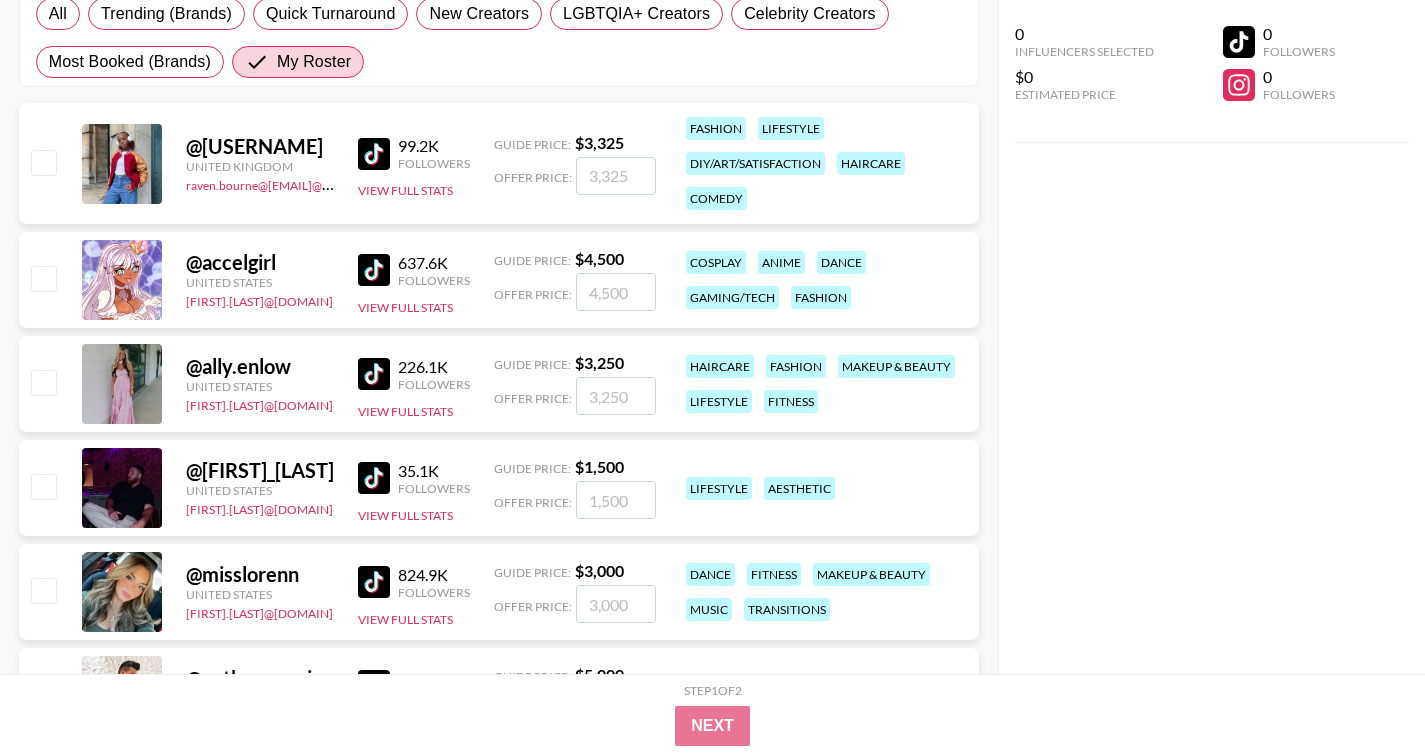 scroll, scrollTop: 599, scrollLeft: 0, axis: vertical 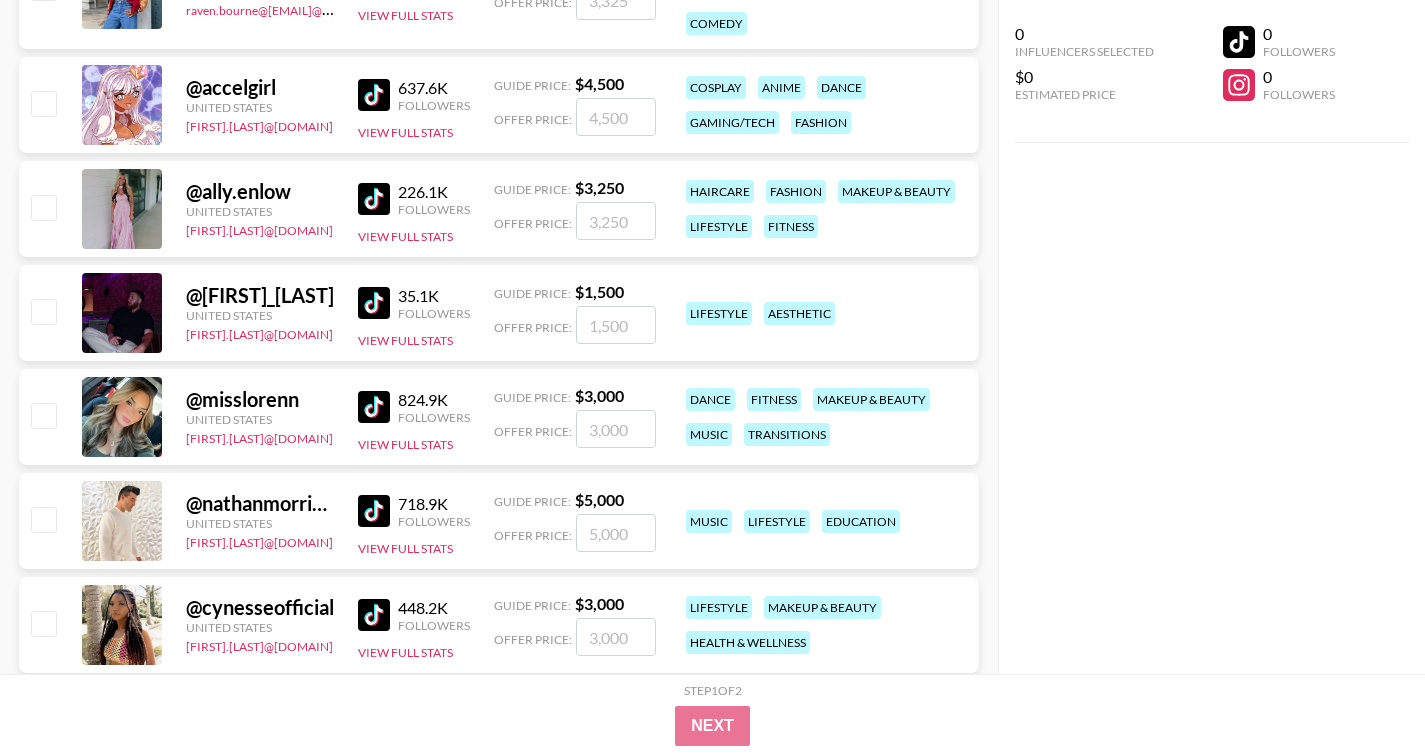 click at bounding box center (43, 207) 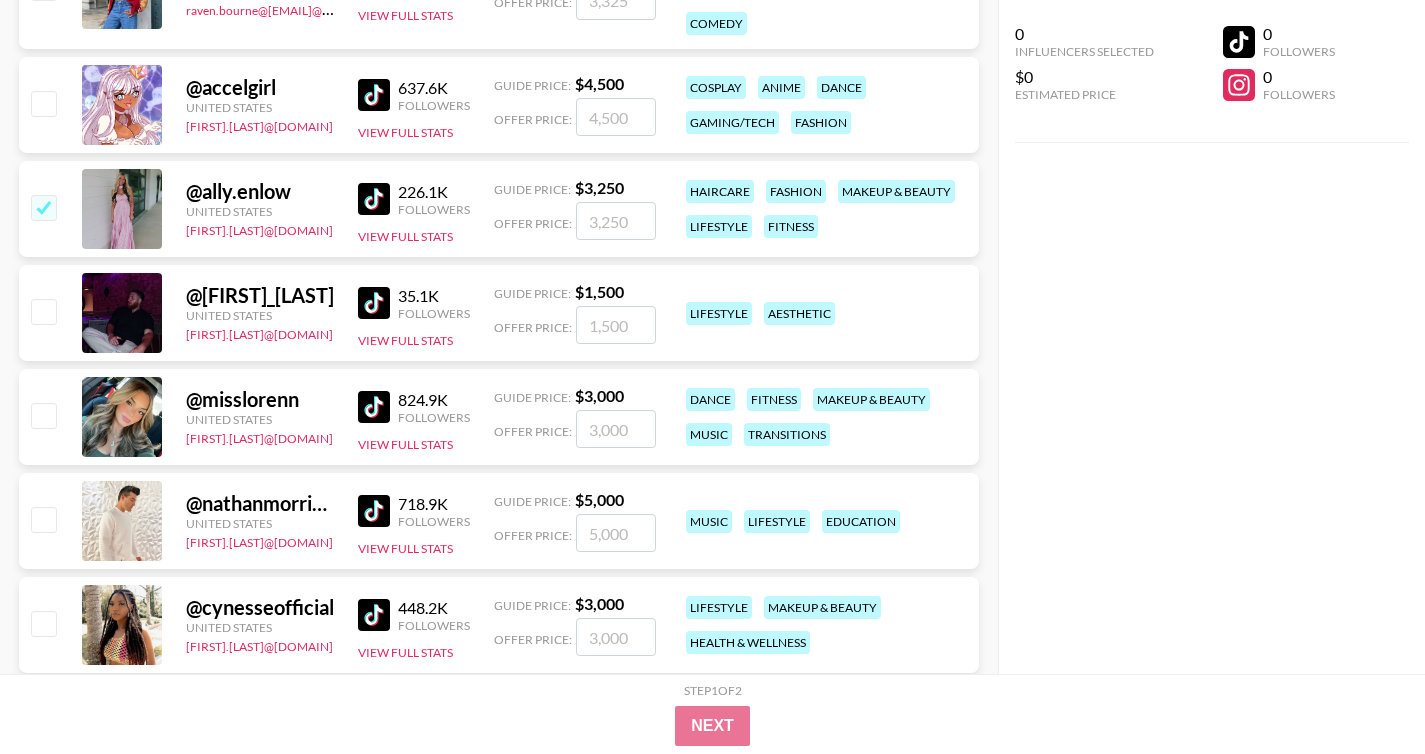 checkbox on "true" 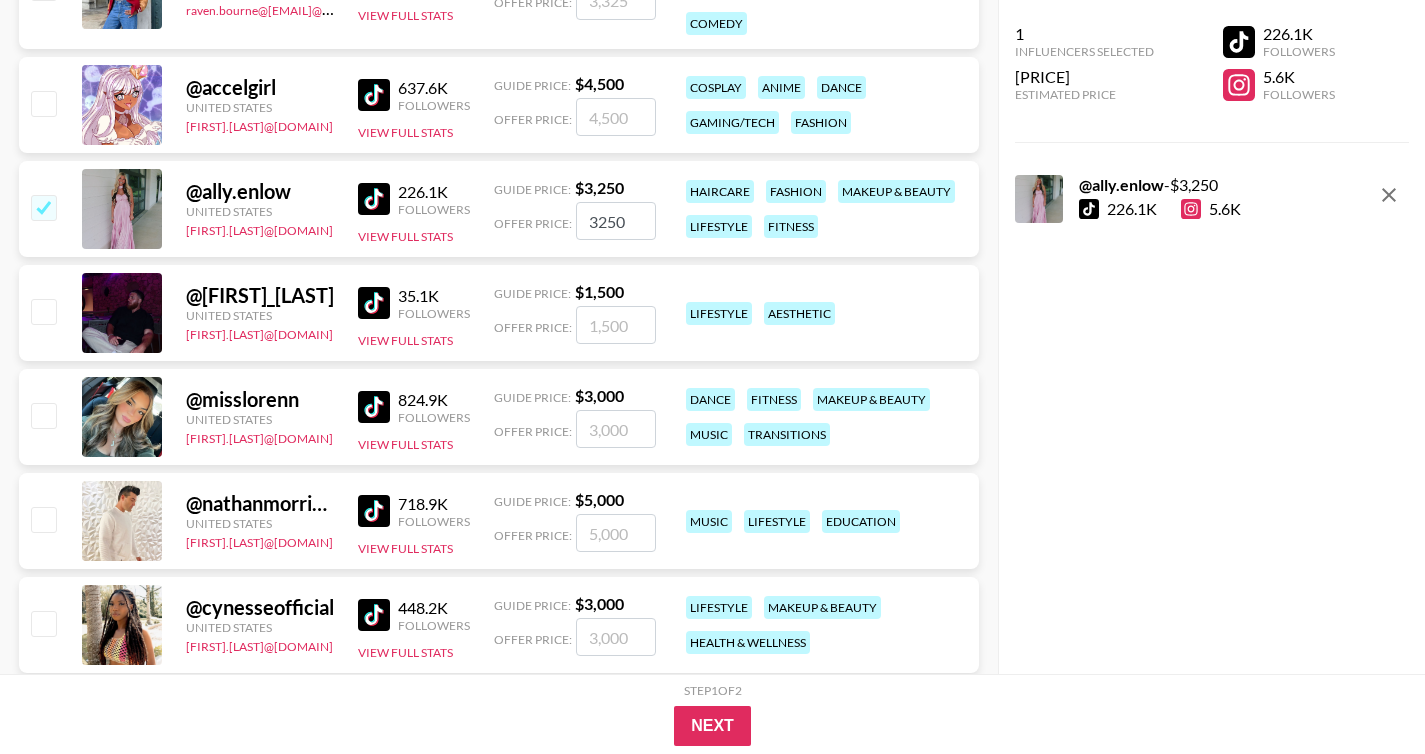 click on "3250" at bounding box center (616, 221) 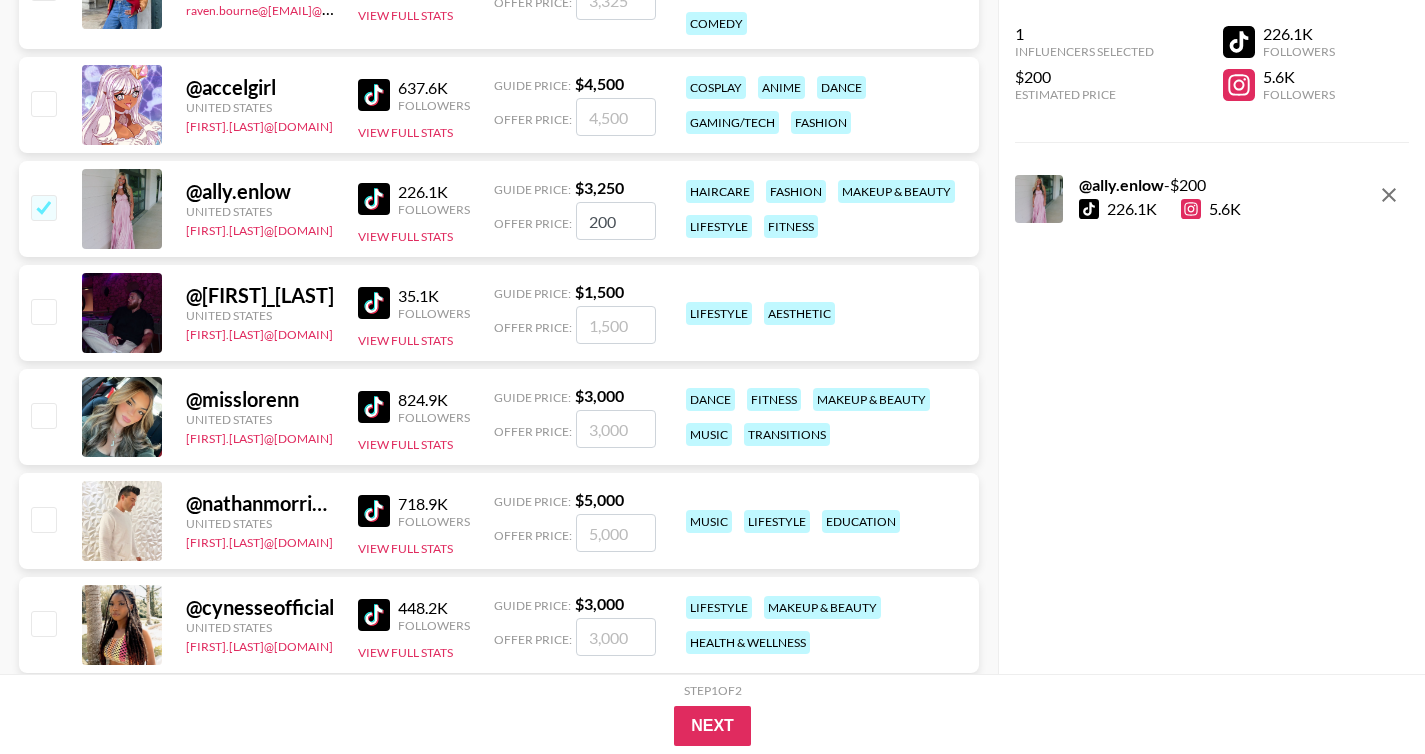 type on "200" 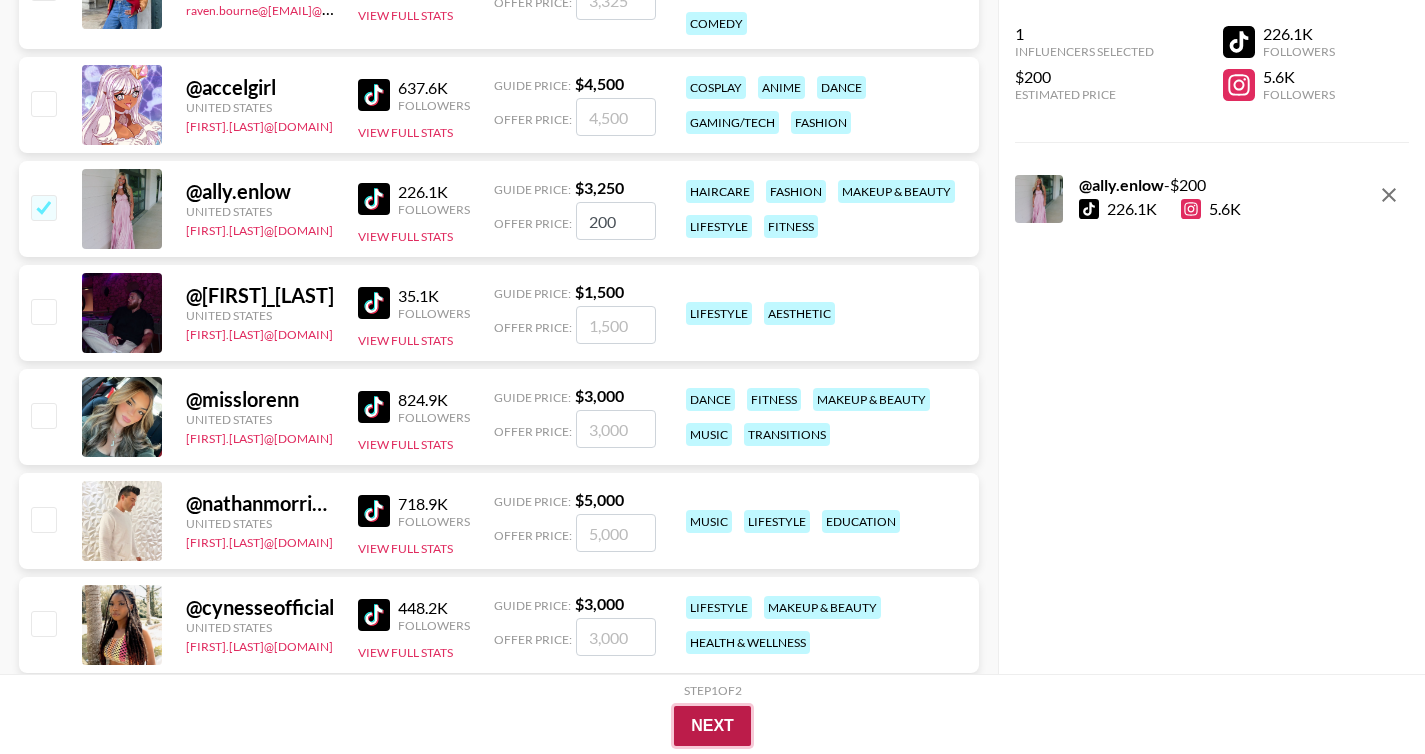 click on "Next" at bounding box center [712, 726] 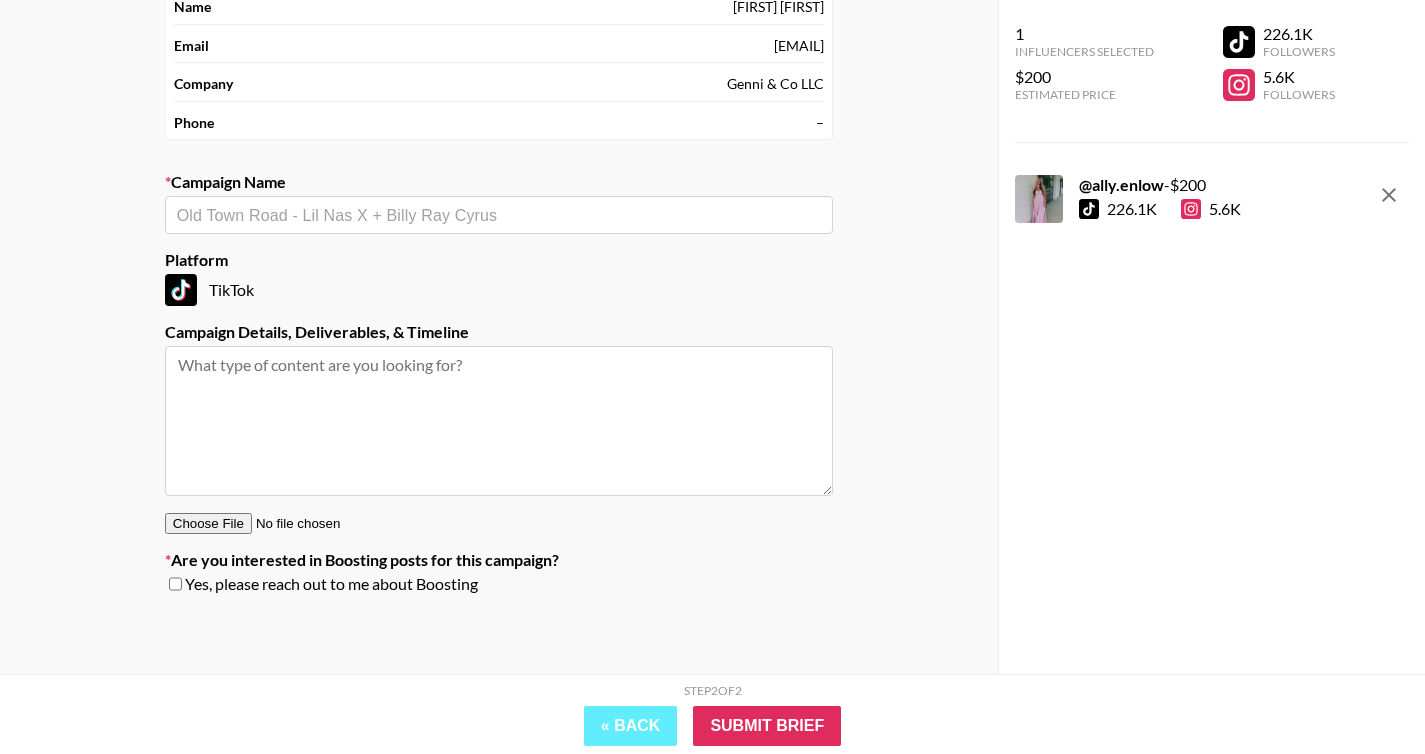 scroll, scrollTop: 152, scrollLeft: 0, axis: vertical 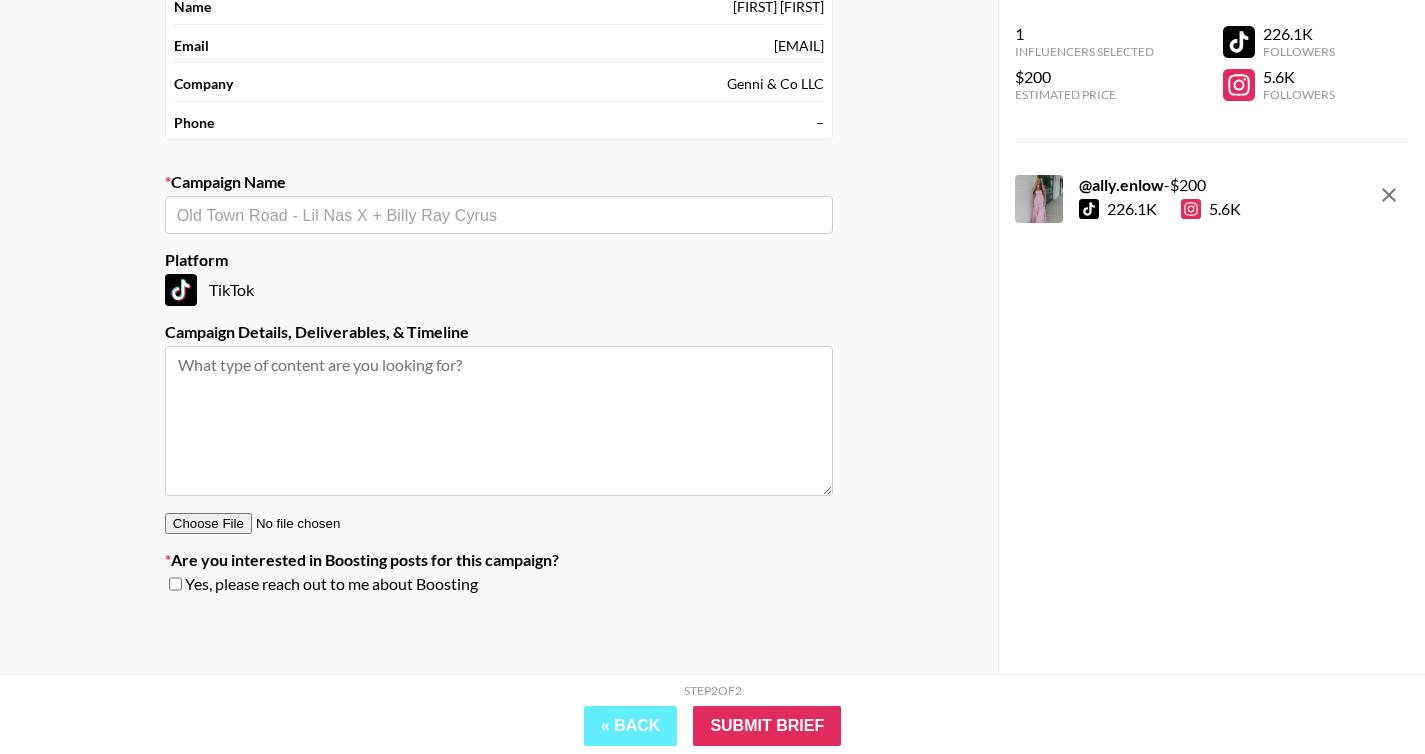 click at bounding box center (499, 215) 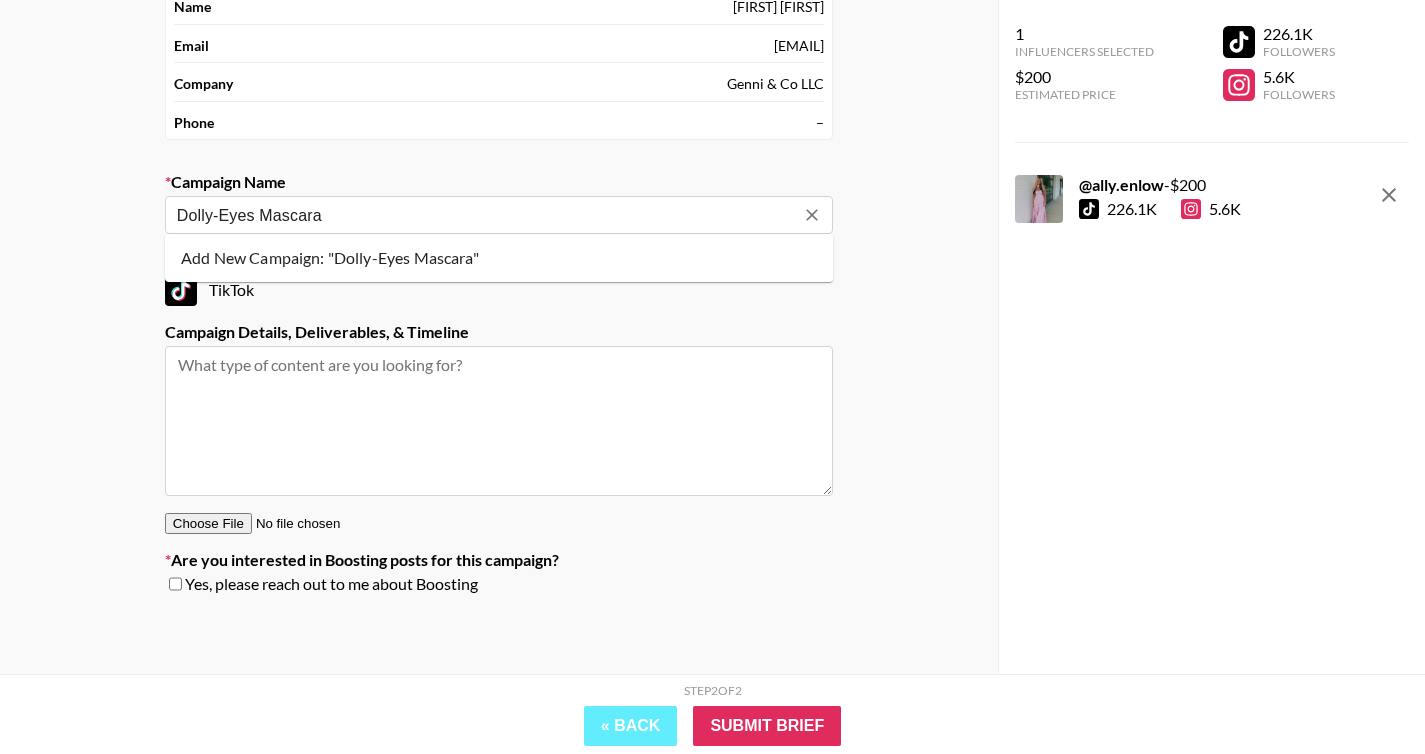 click on "Add New Campaign: "Dolly-Eyes Mascara"" at bounding box center [499, 258] 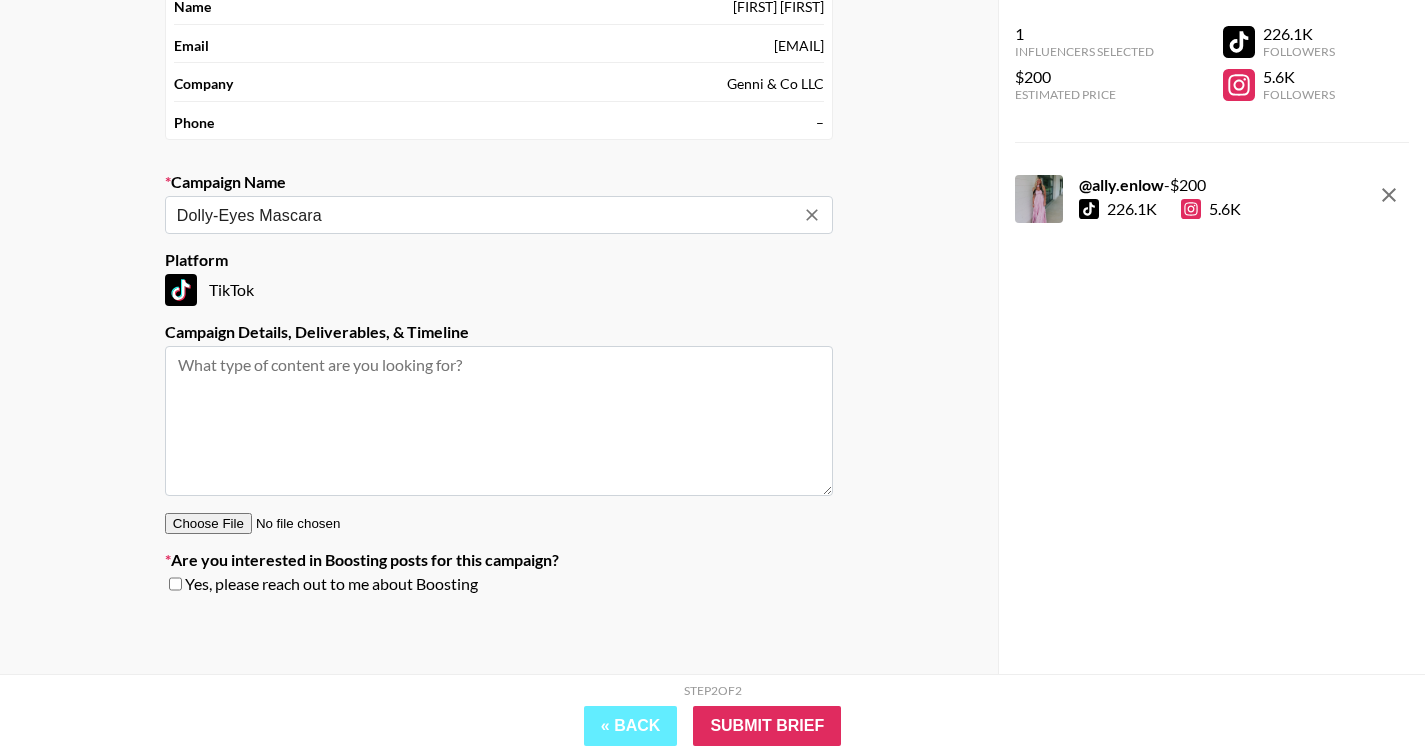 type on "Dolly-Eyes Mascara" 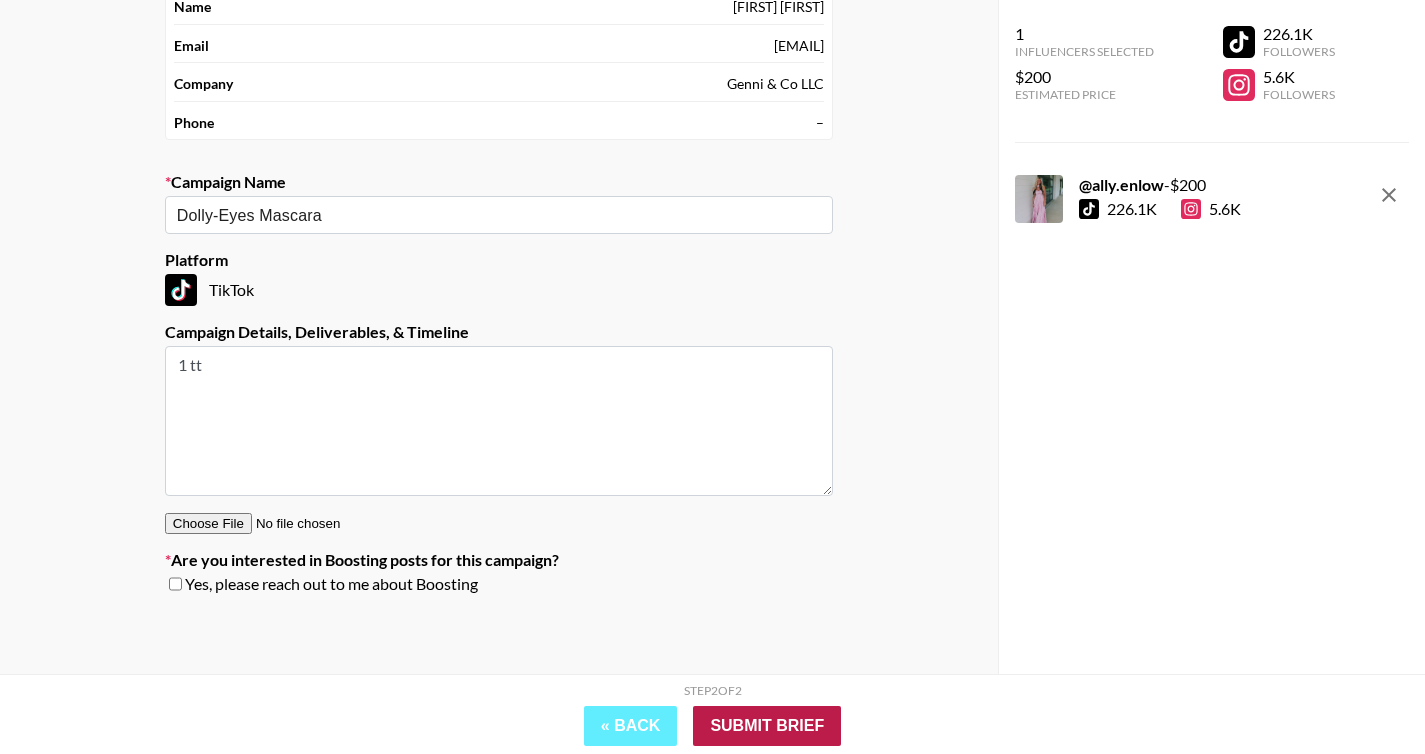 type on "1 tt" 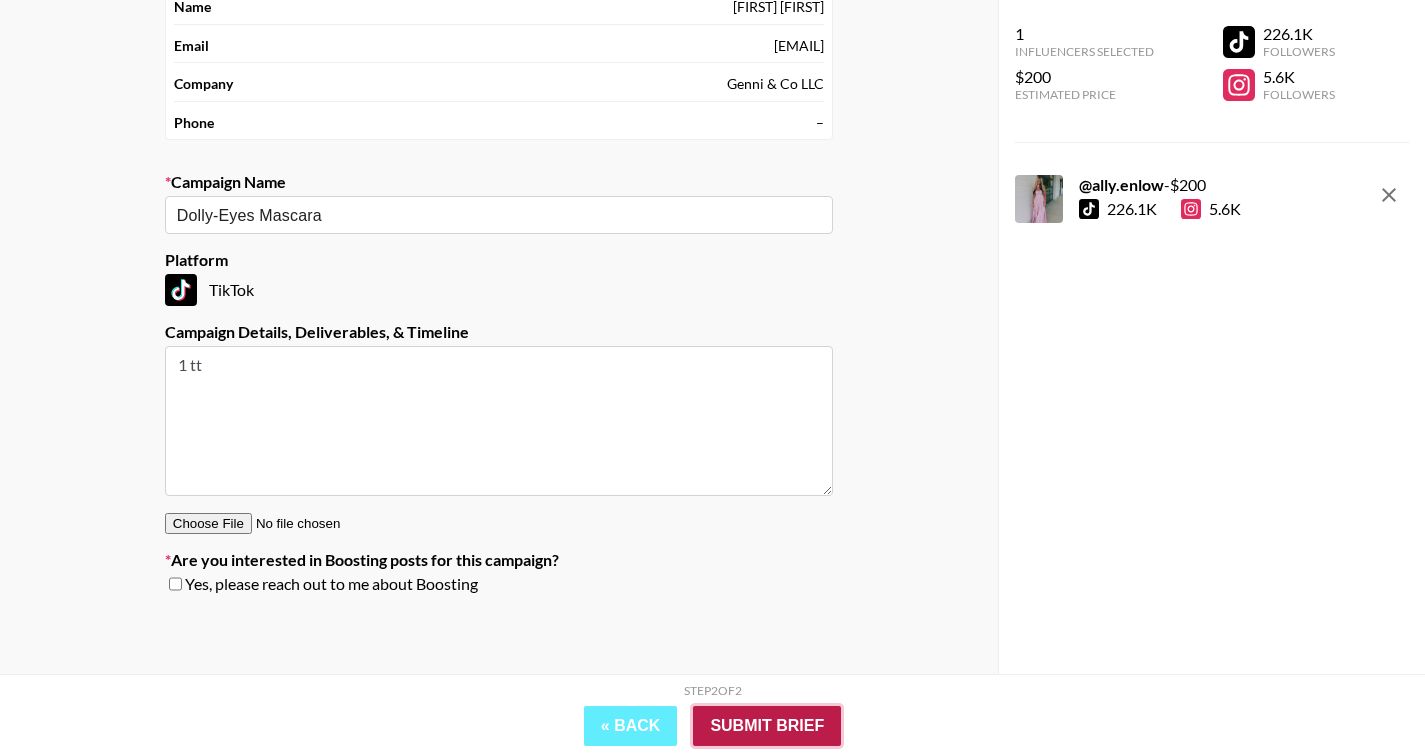 click on "Submit Brief" at bounding box center (767, 726) 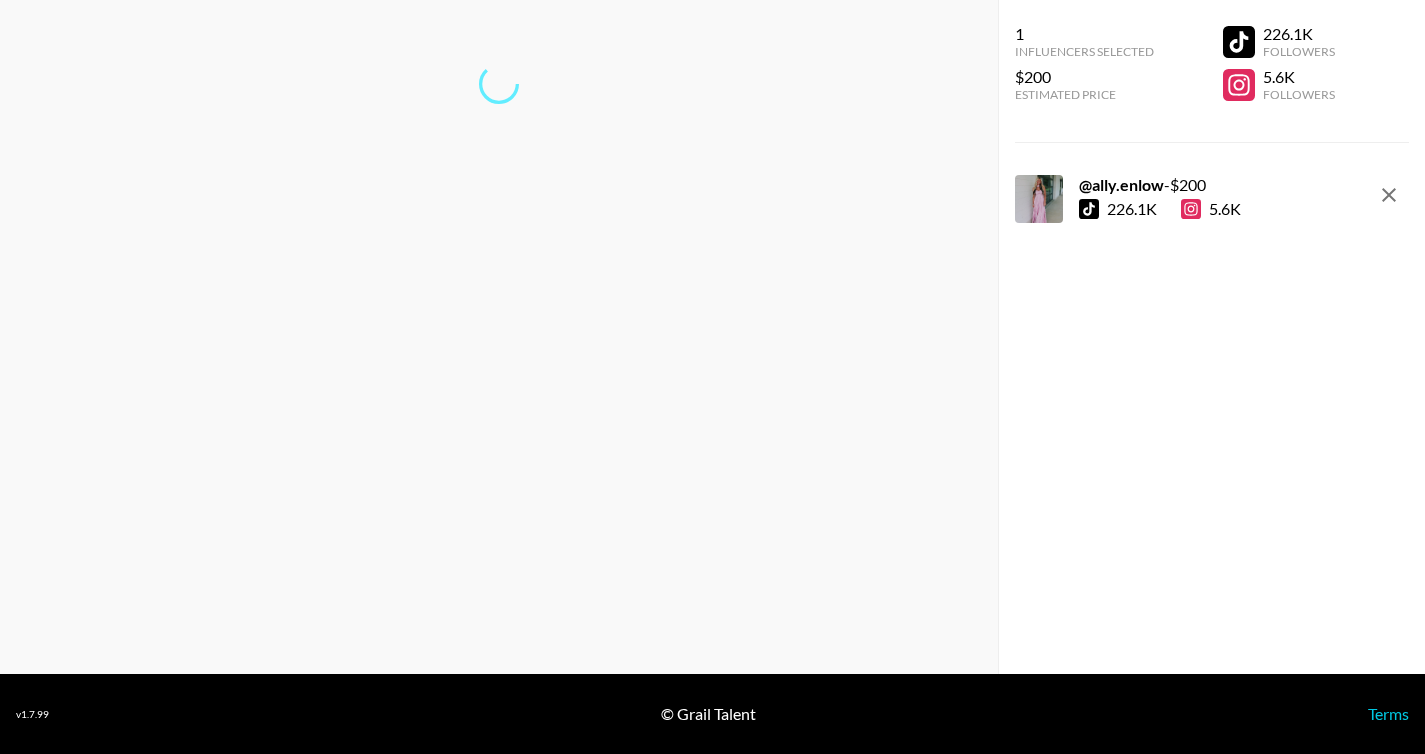 scroll, scrollTop: 80, scrollLeft: 0, axis: vertical 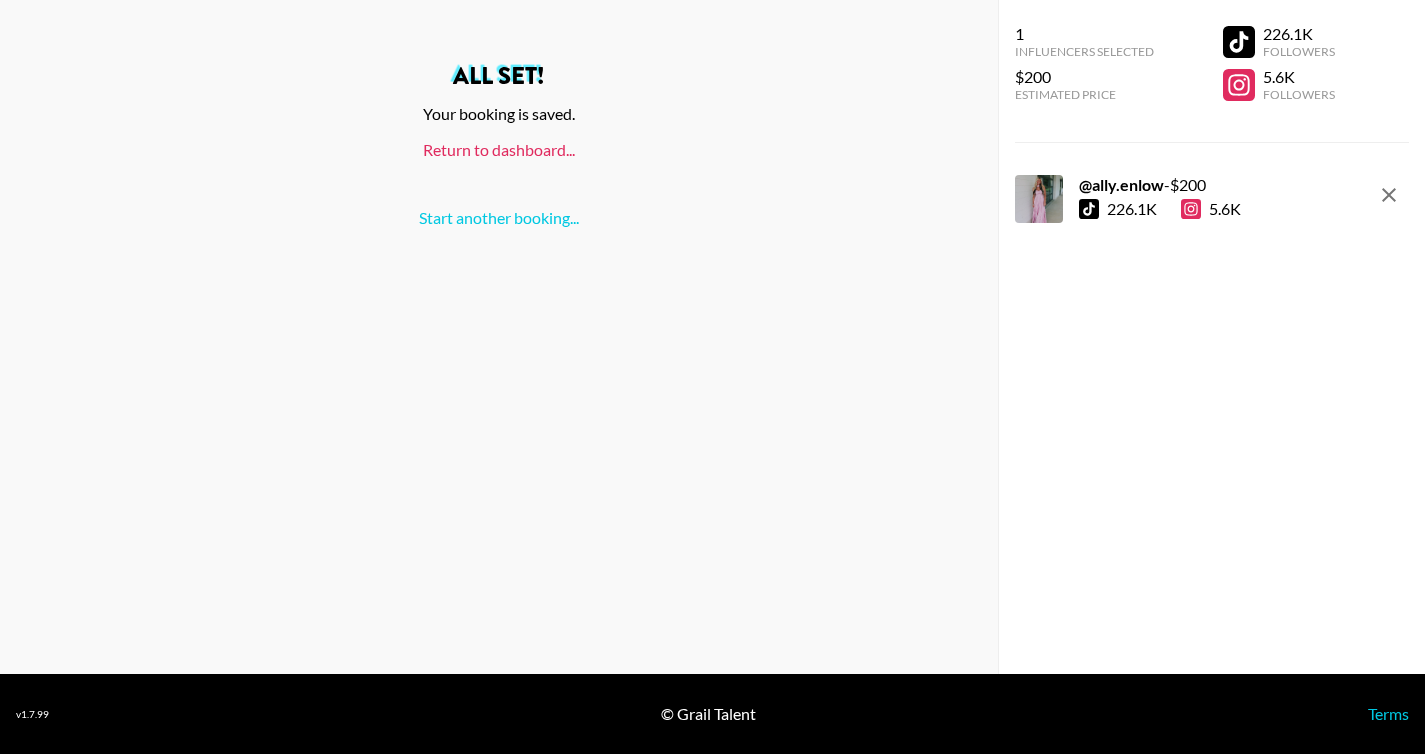 click on "Return to dashboard..." at bounding box center (499, 149) 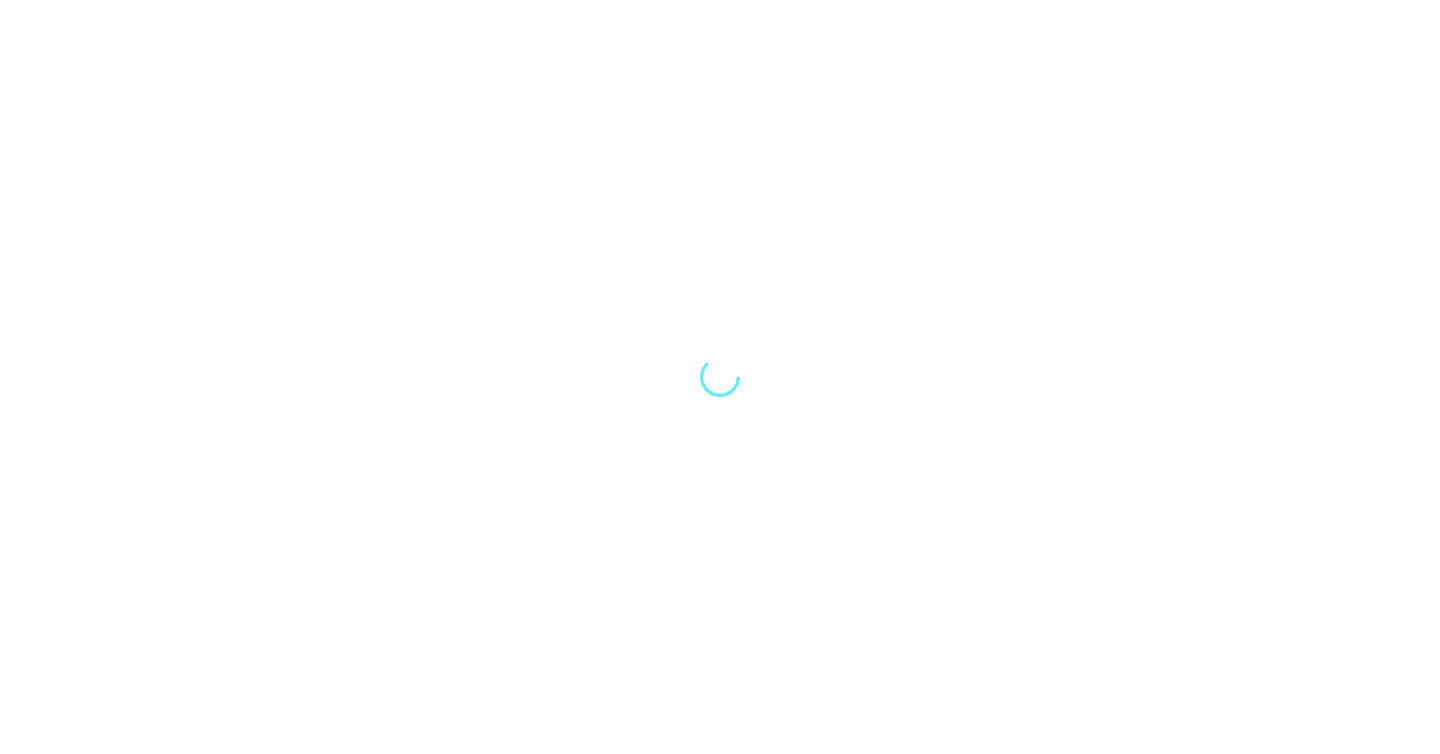 scroll, scrollTop: 0, scrollLeft: 0, axis: both 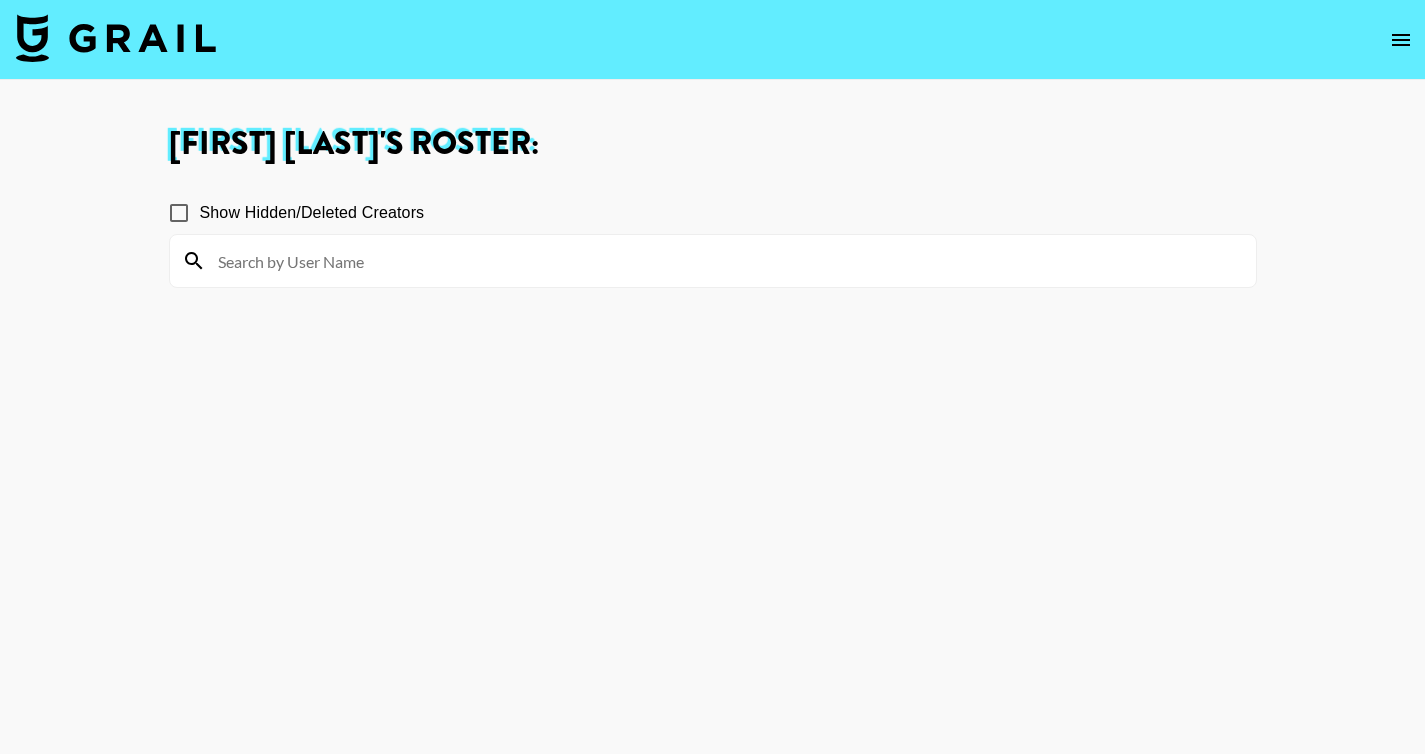 click 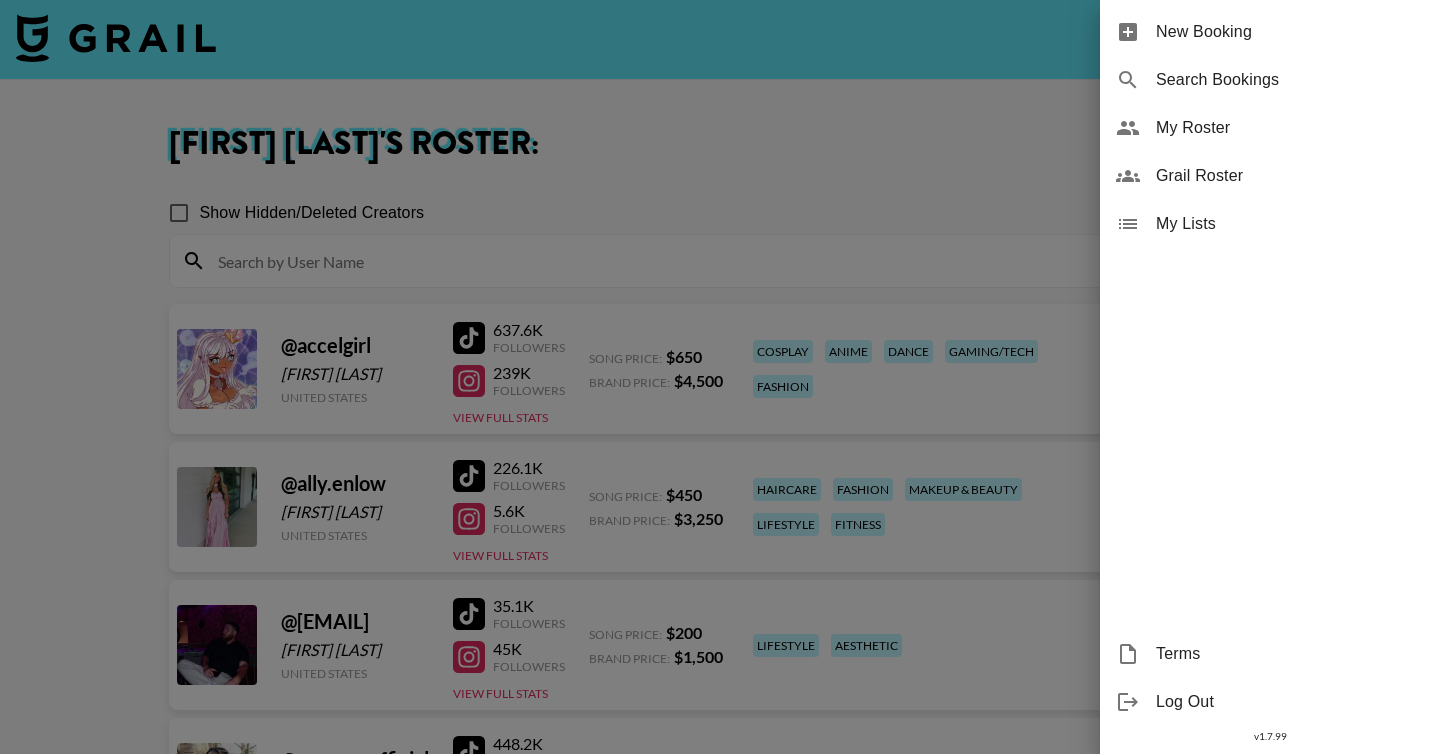 click on "Grail Roster" at bounding box center (1290, 176) 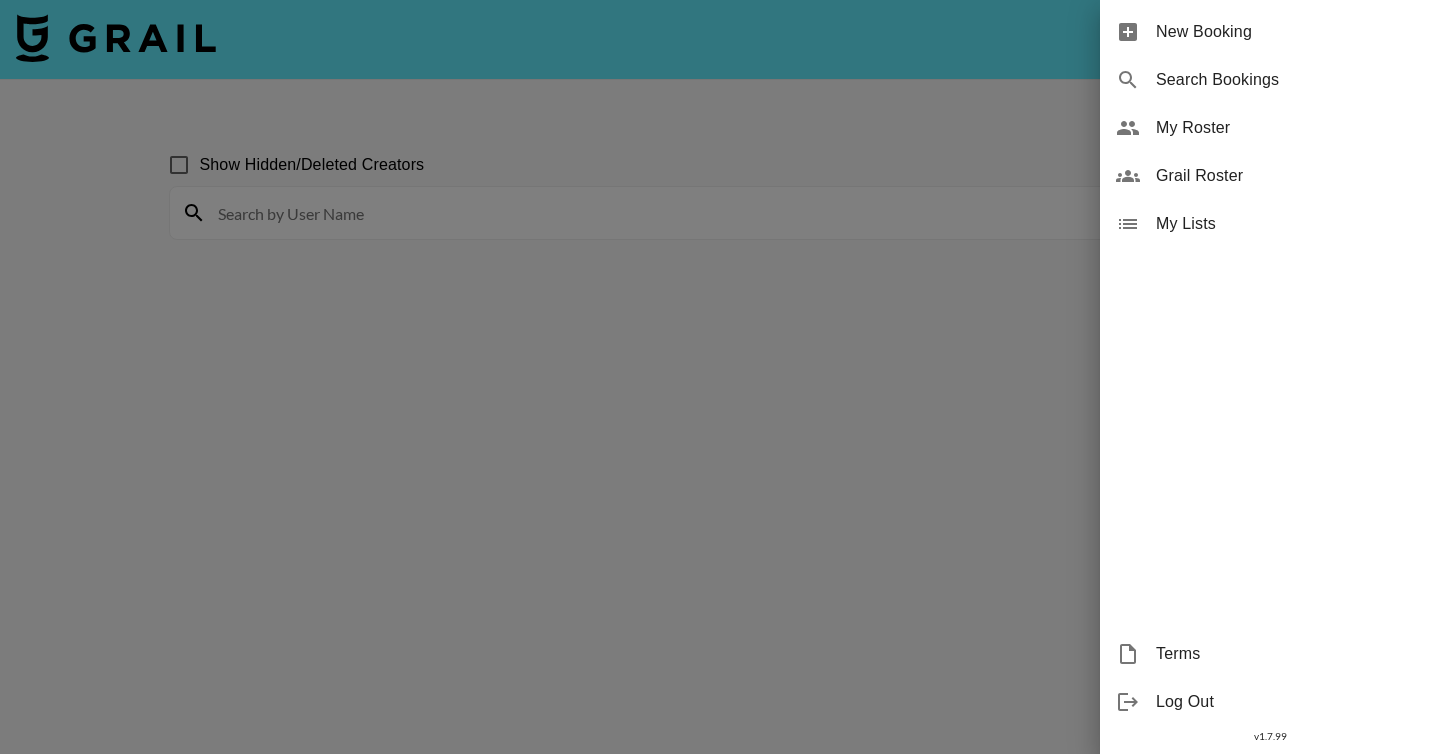 click at bounding box center (720, 377) 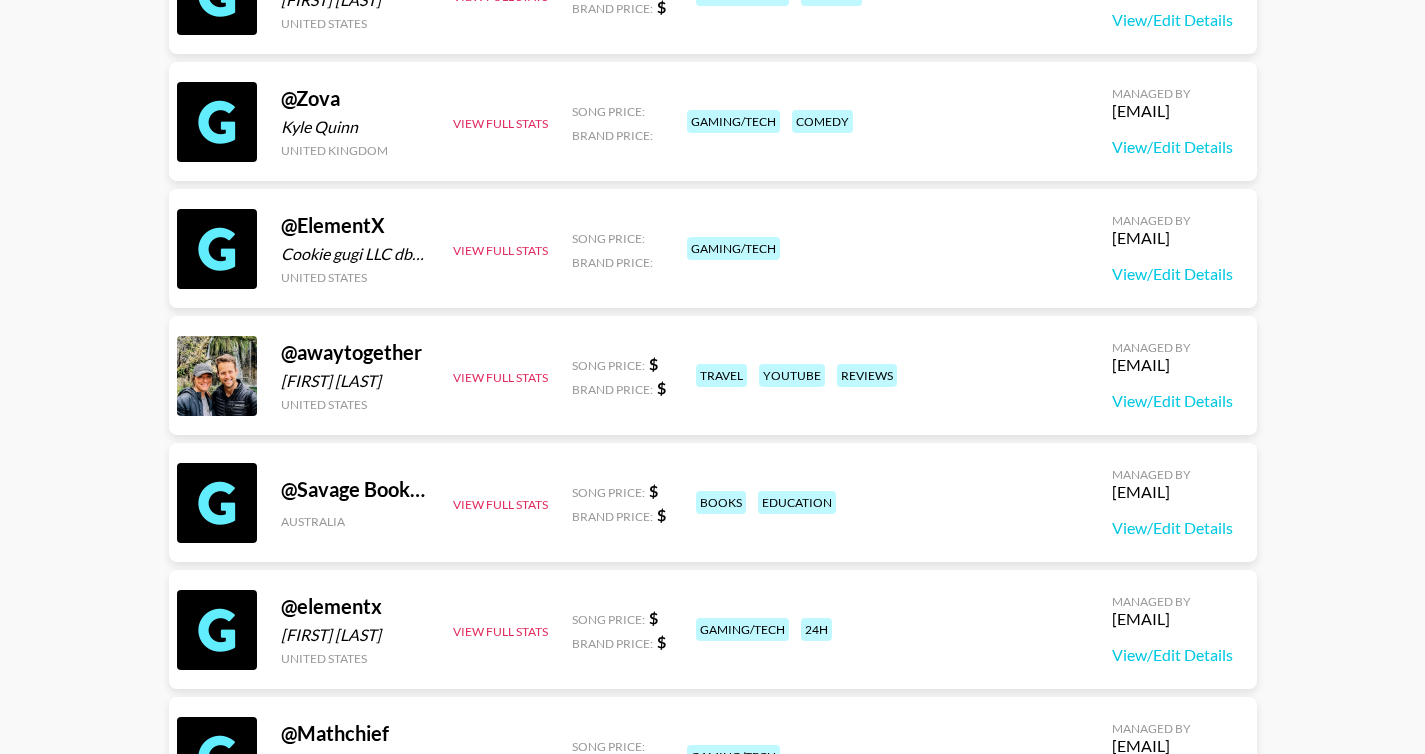 scroll, scrollTop: 0, scrollLeft: 0, axis: both 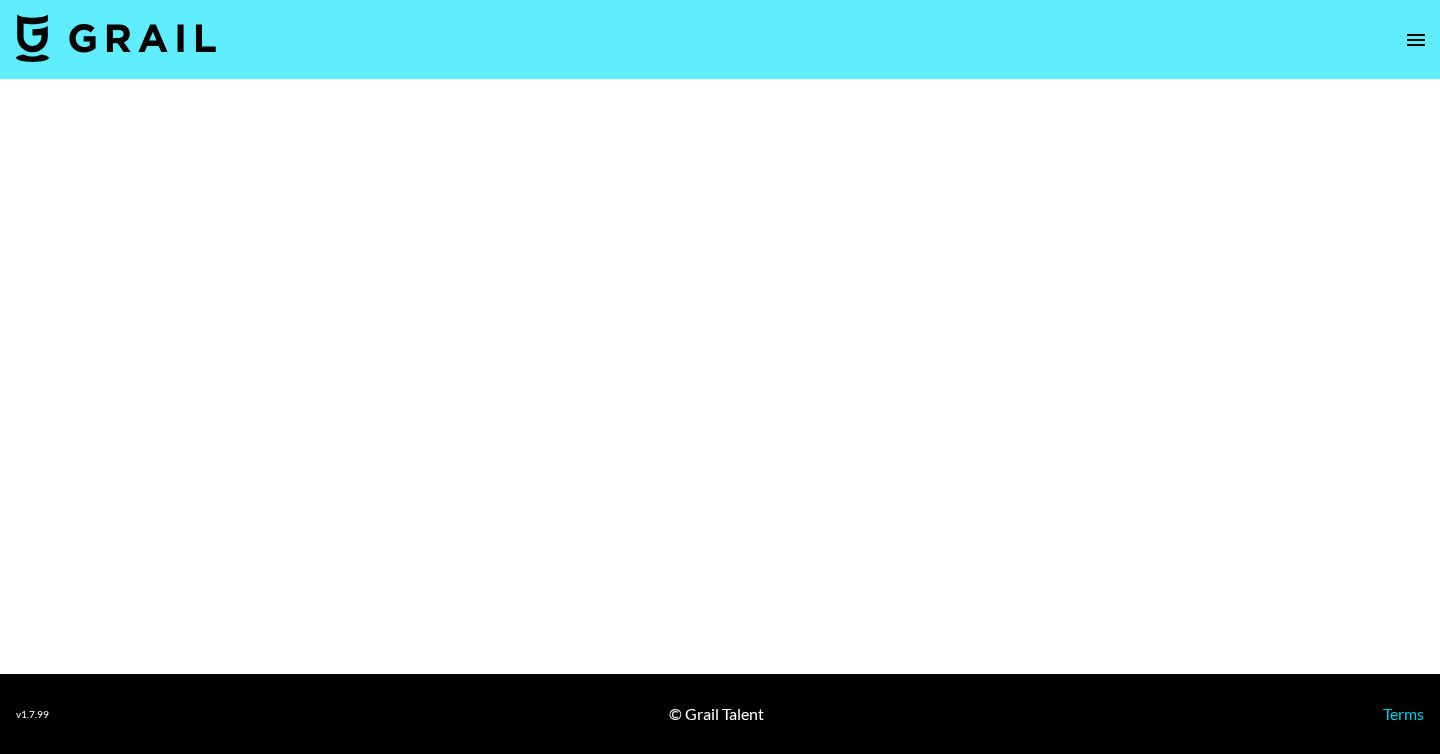 select on "Brand" 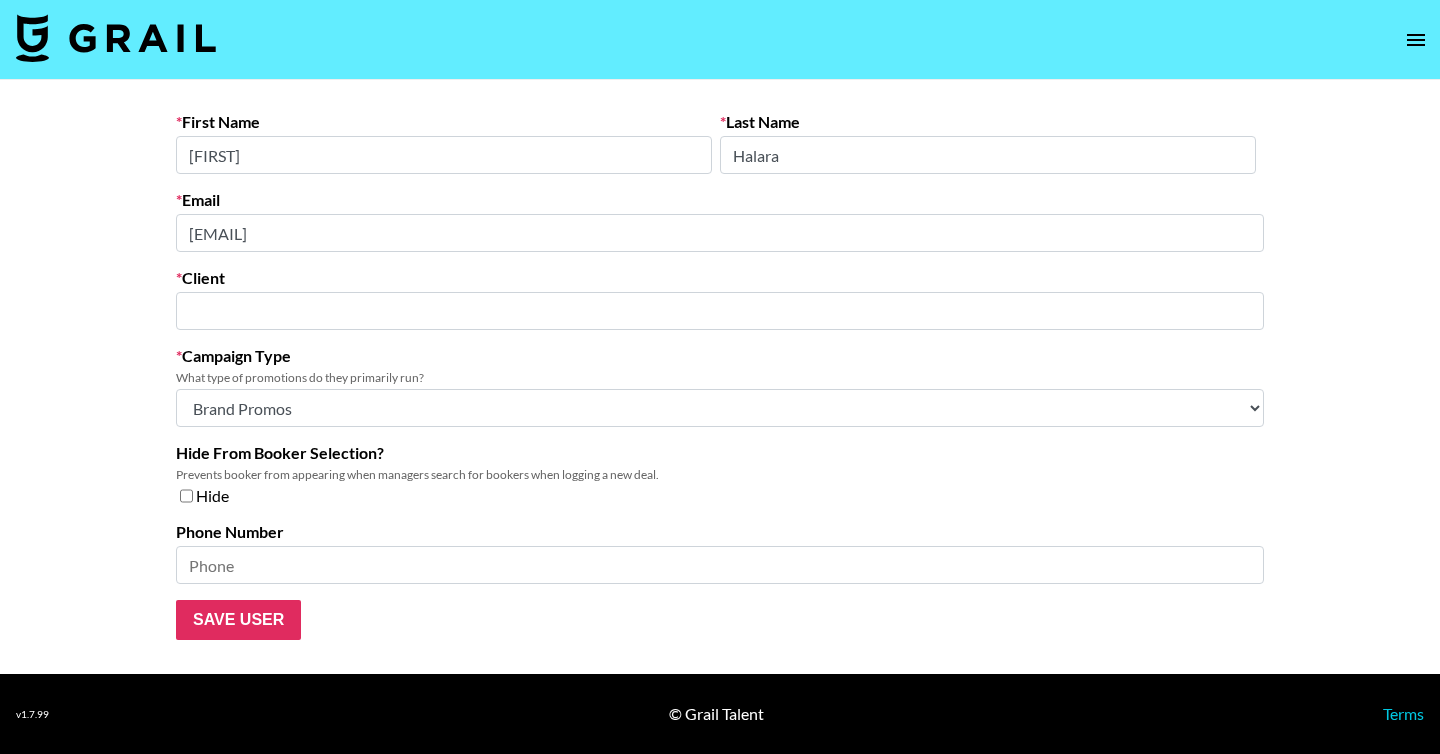 type on "Halara" 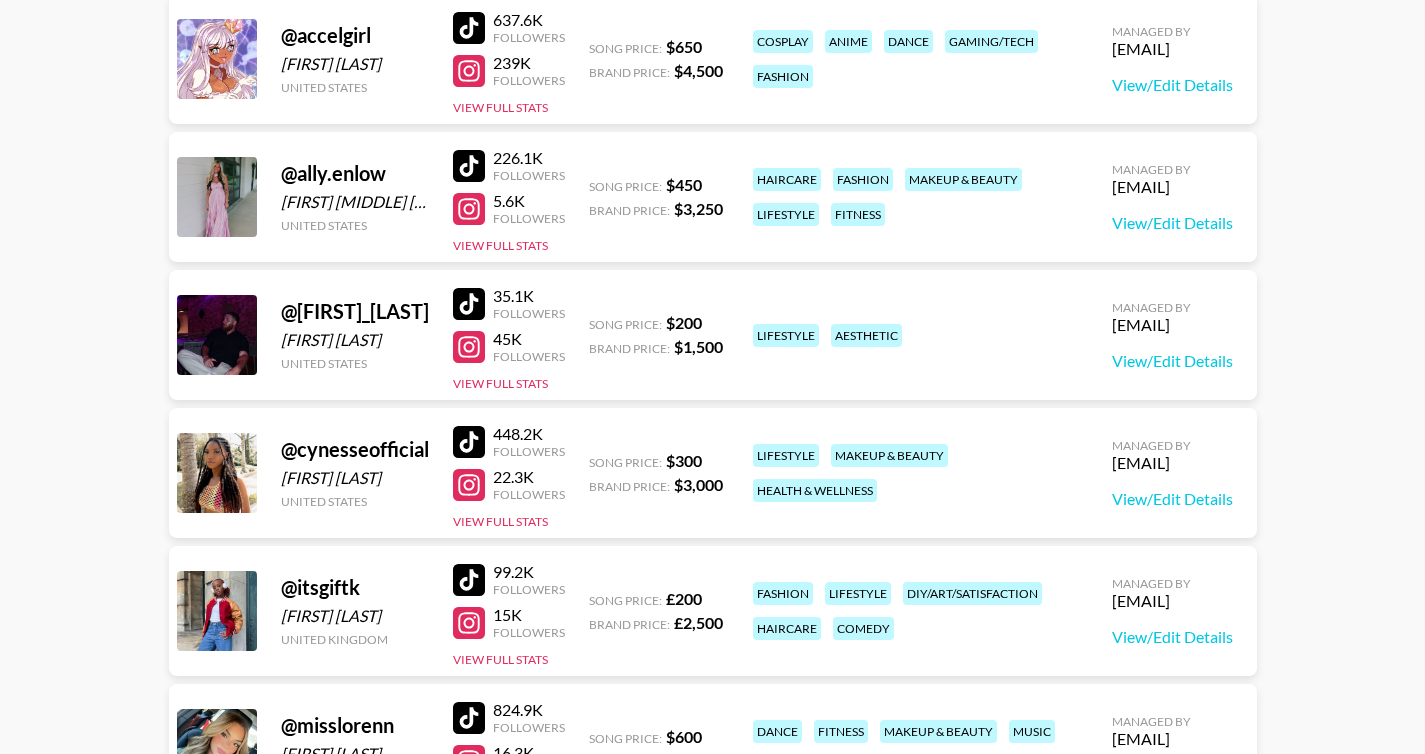 scroll, scrollTop: 491, scrollLeft: 0, axis: vertical 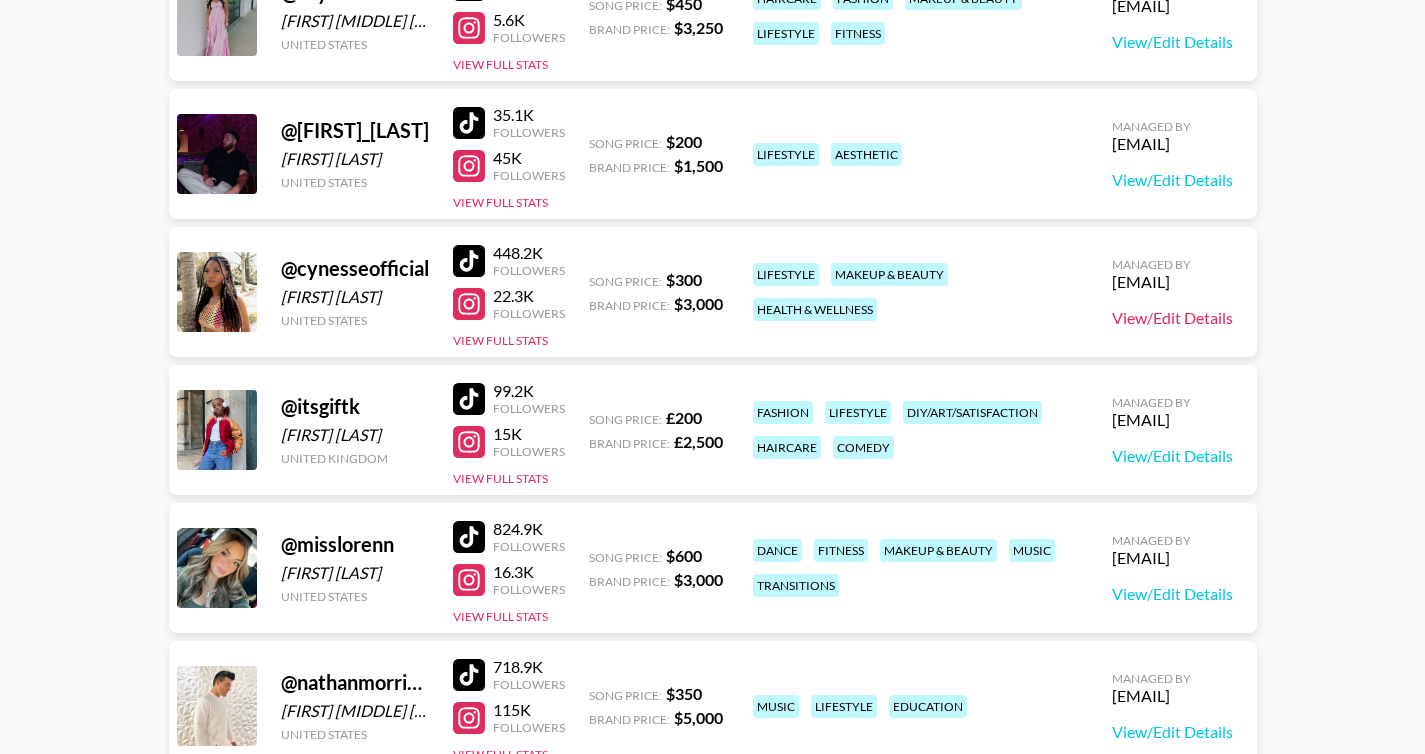 click on "View/Edit Details" at bounding box center [1172, 318] 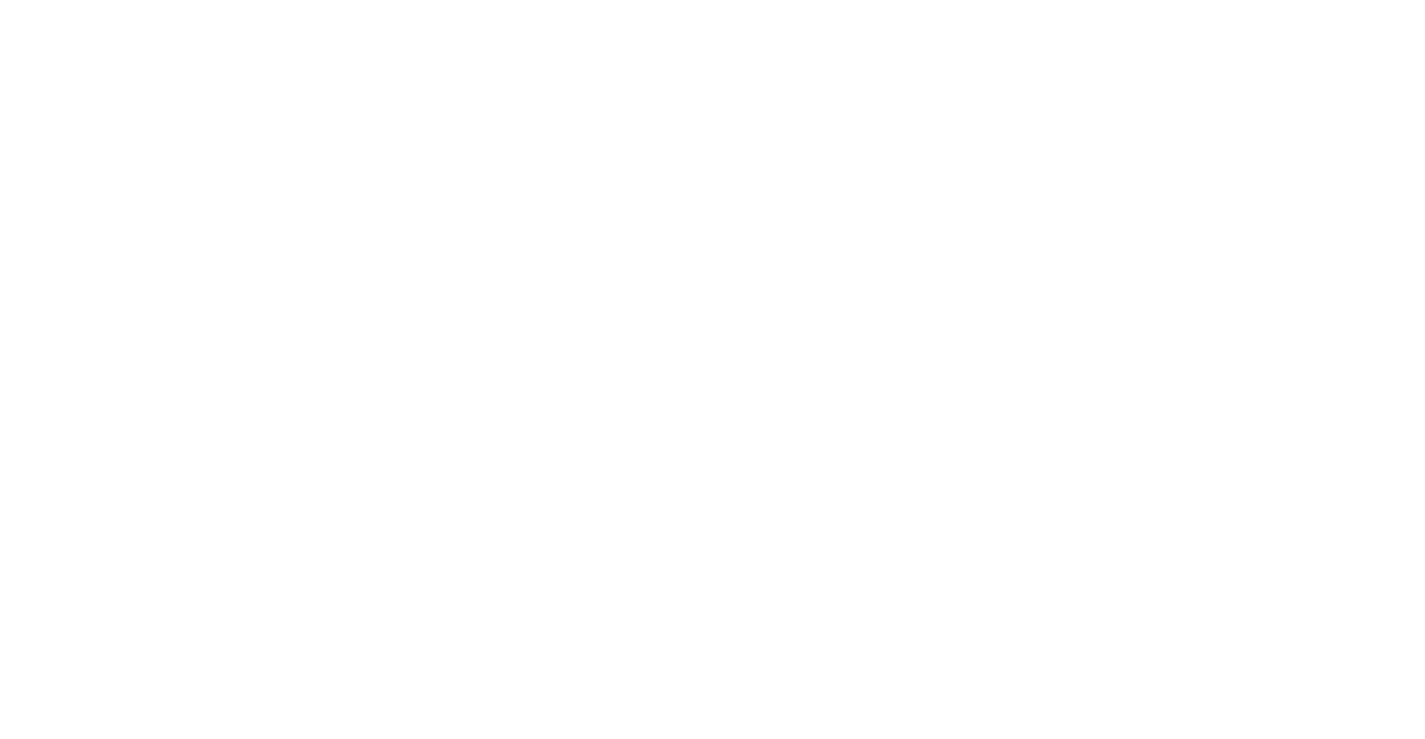 scroll, scrollTop: 0, scrollLeft: 0, axis: both 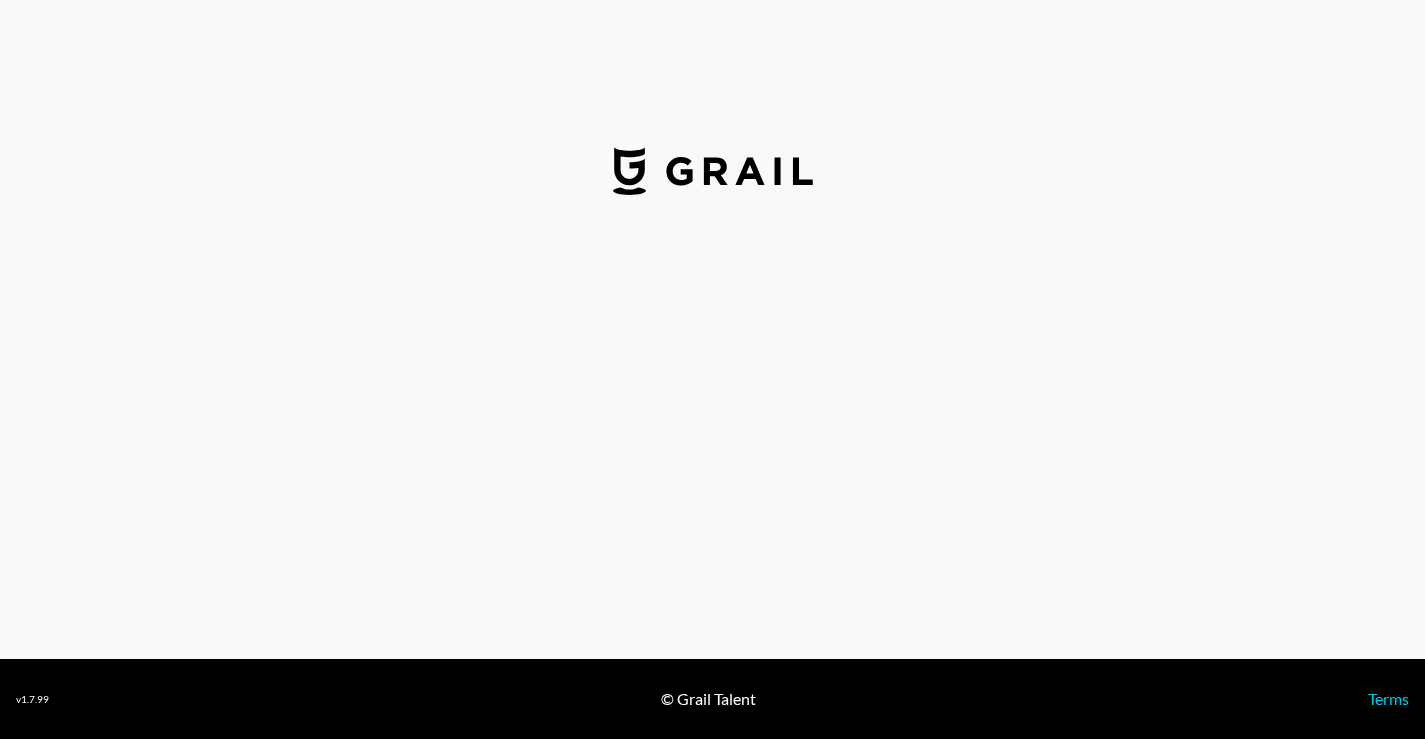 select on "USD" 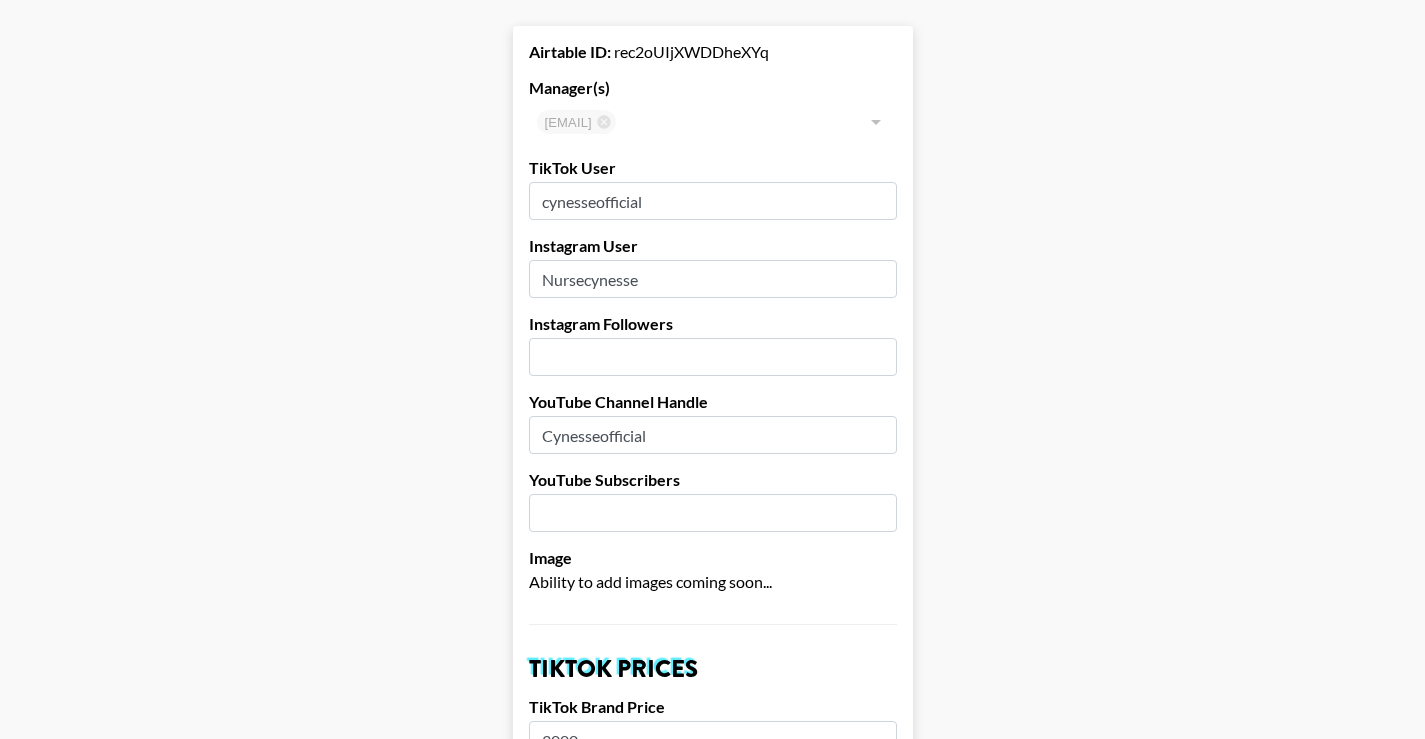 scroll, scrollTop: 87, scrollLeft: 0, axis: vertical 